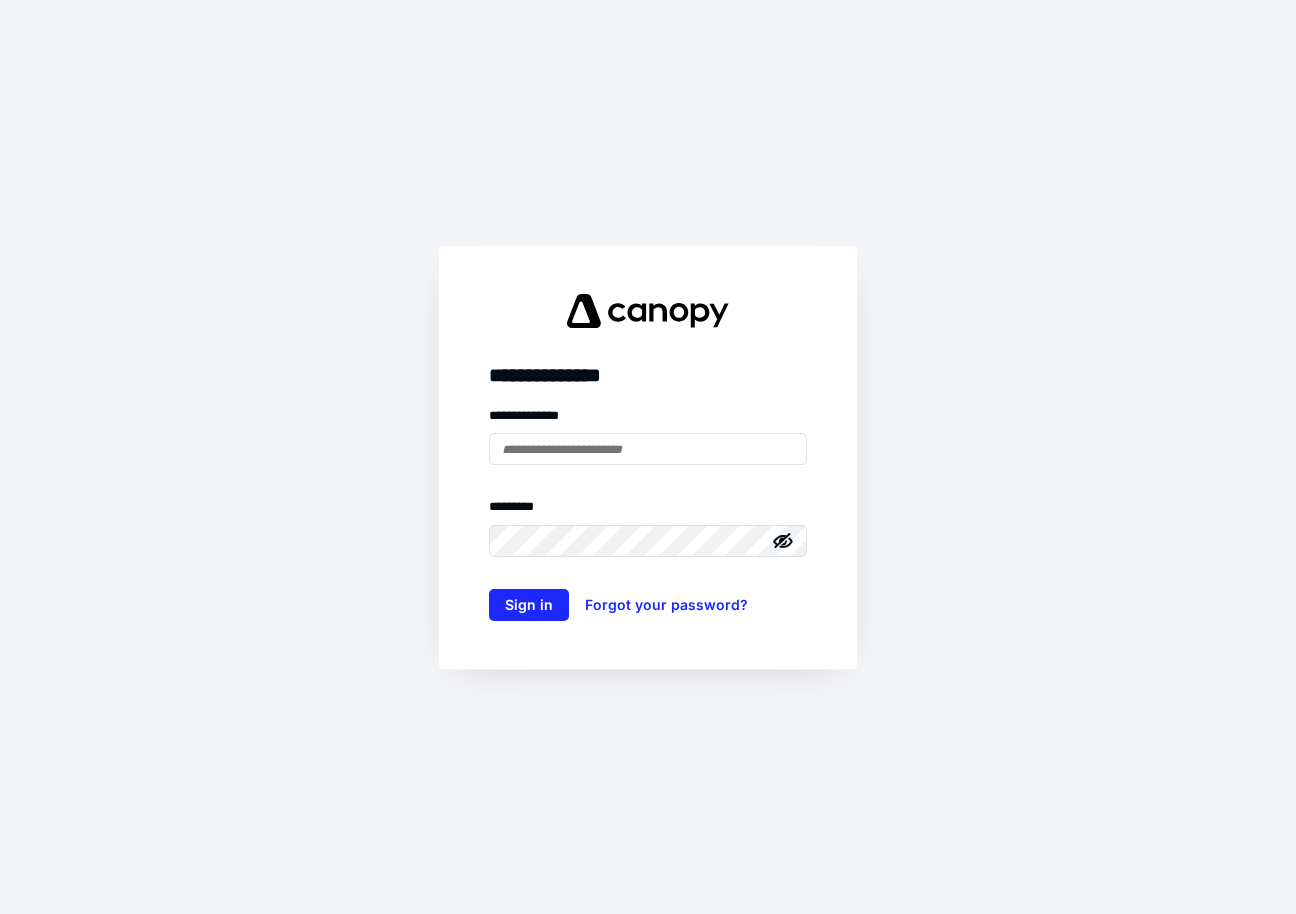 scroll, scrollTop: 0, scrollLeft: 0, axis: both 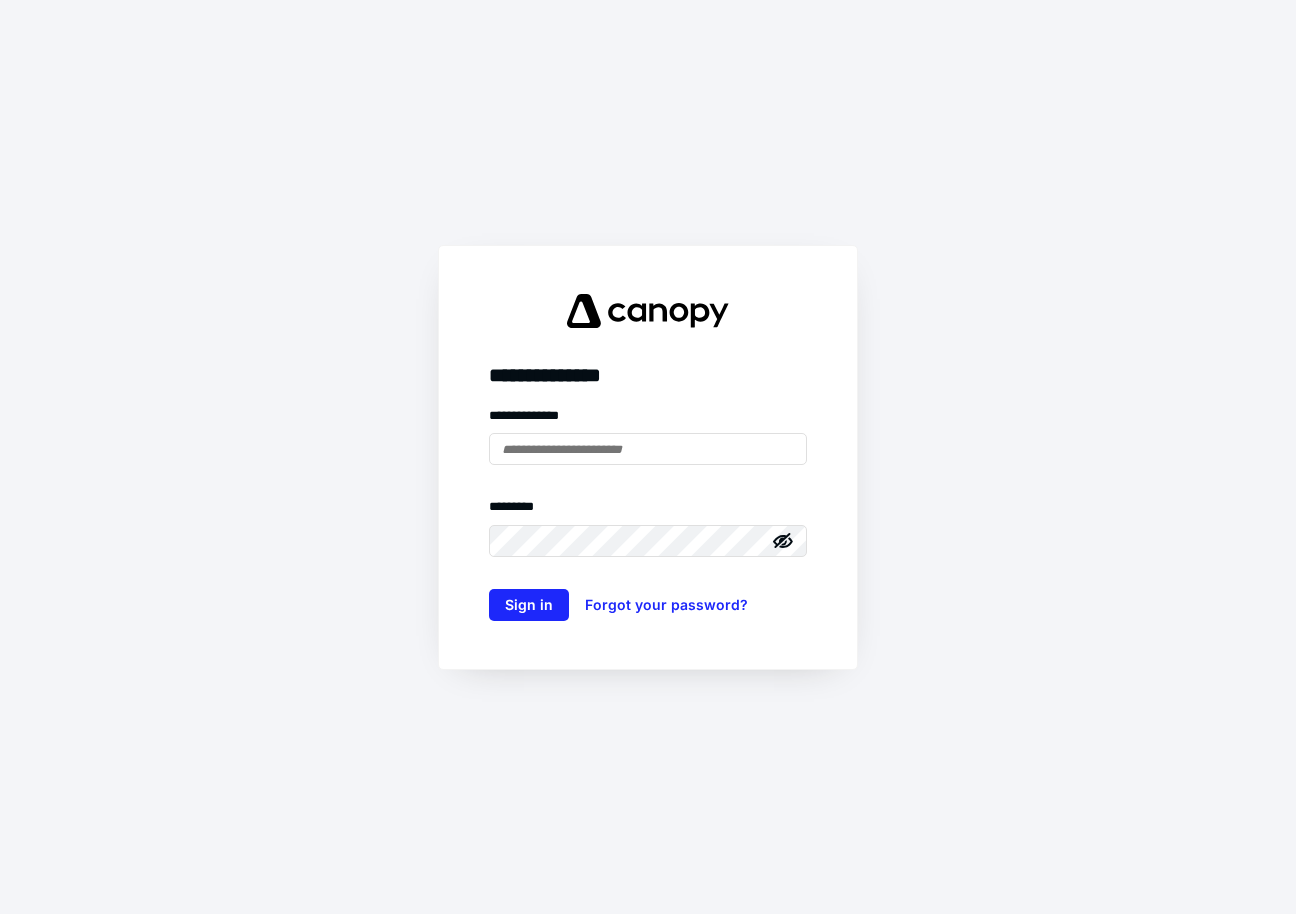 type on "**********" 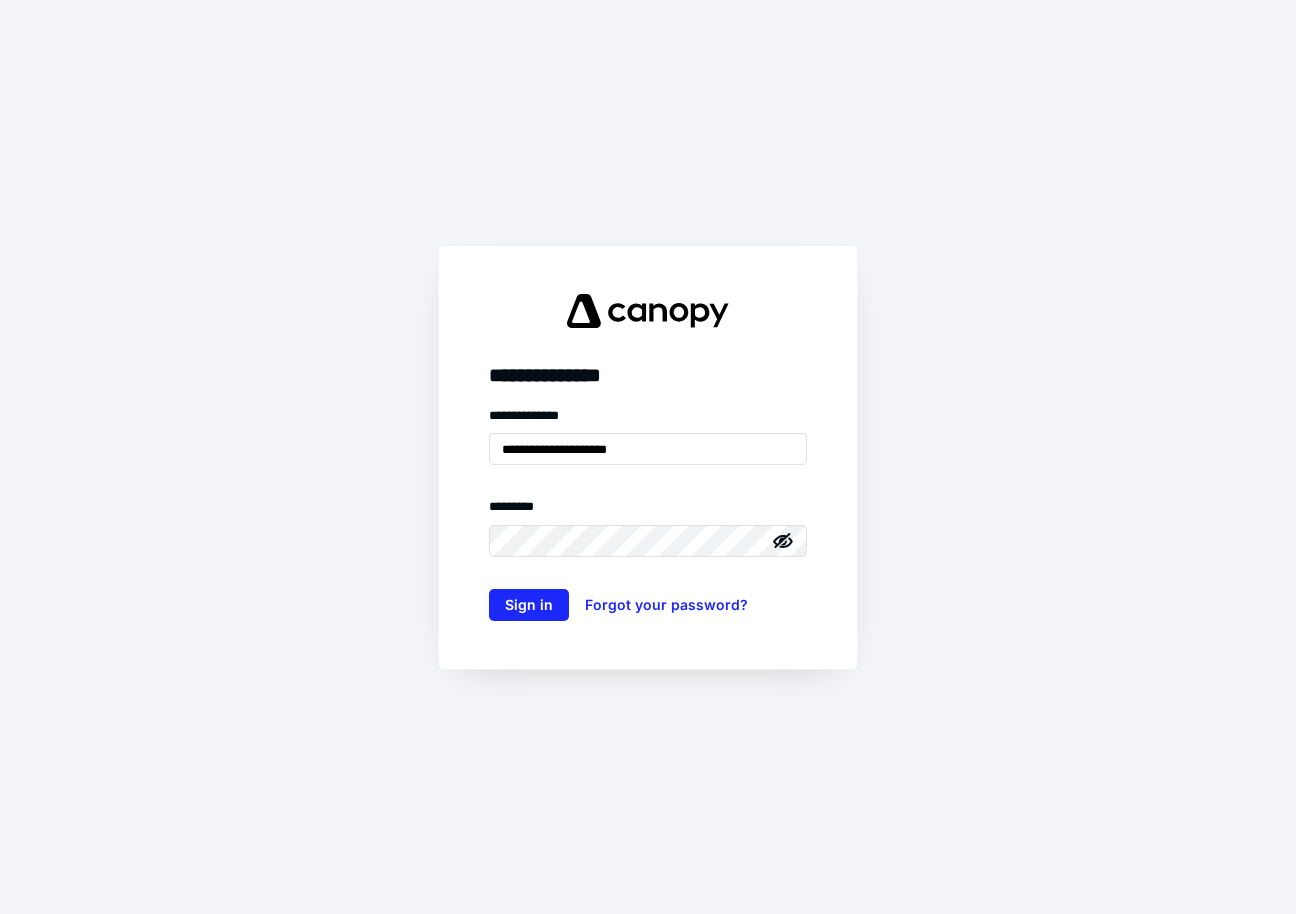 click 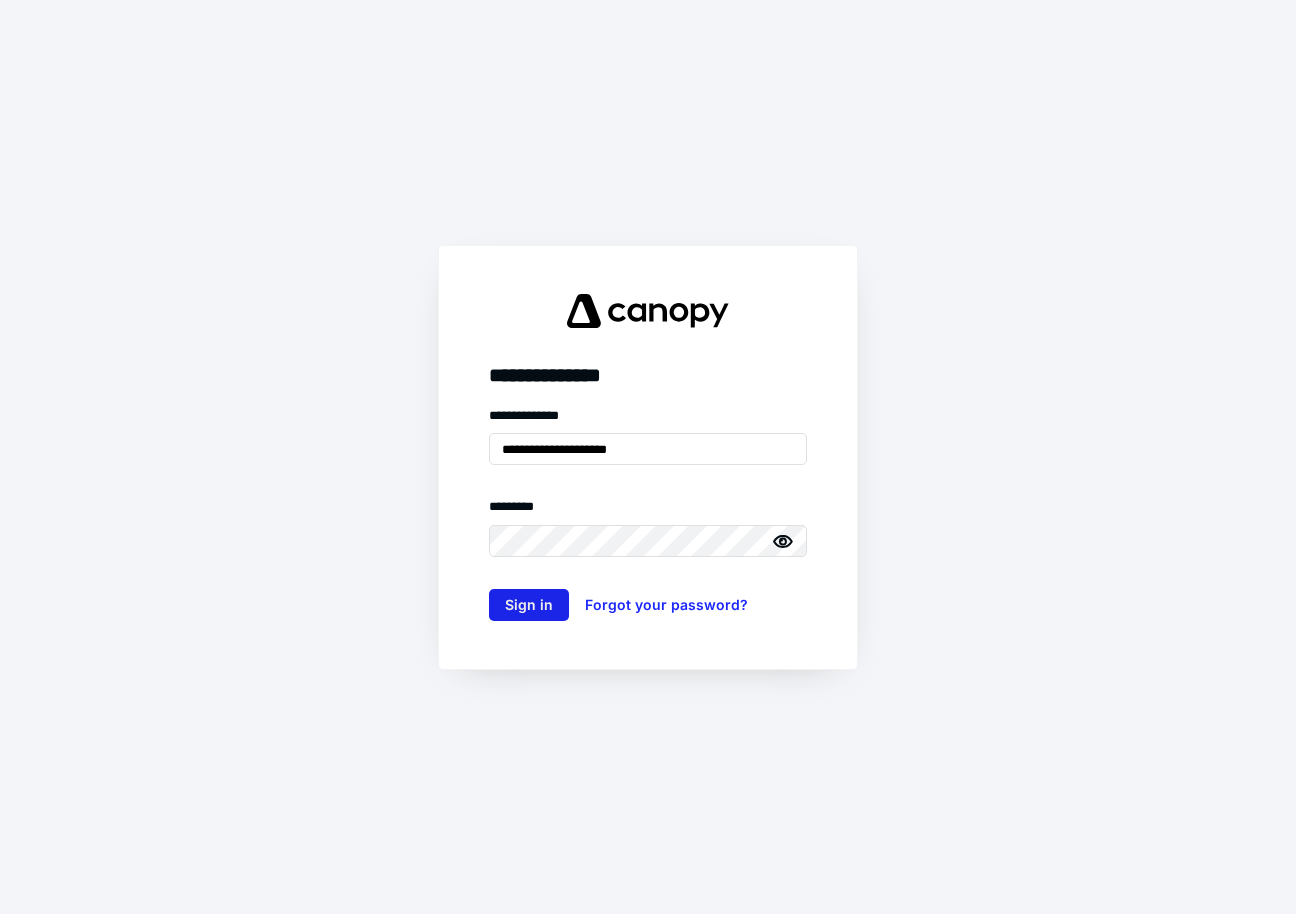 click on "Sign in" at bounding box center [529, 605] 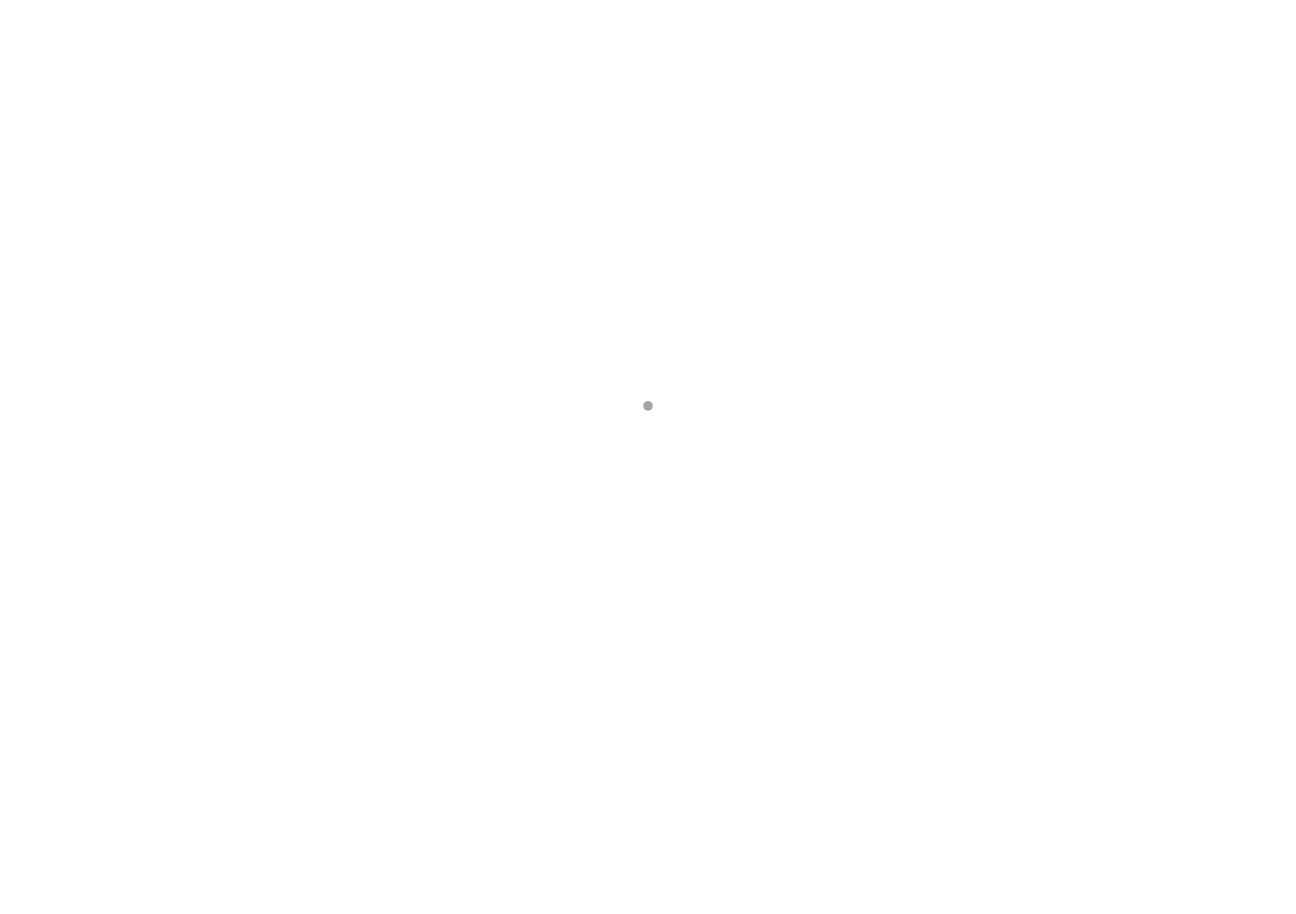 scroll, scrollTop: 0, scrollLeft: 0, axis: both 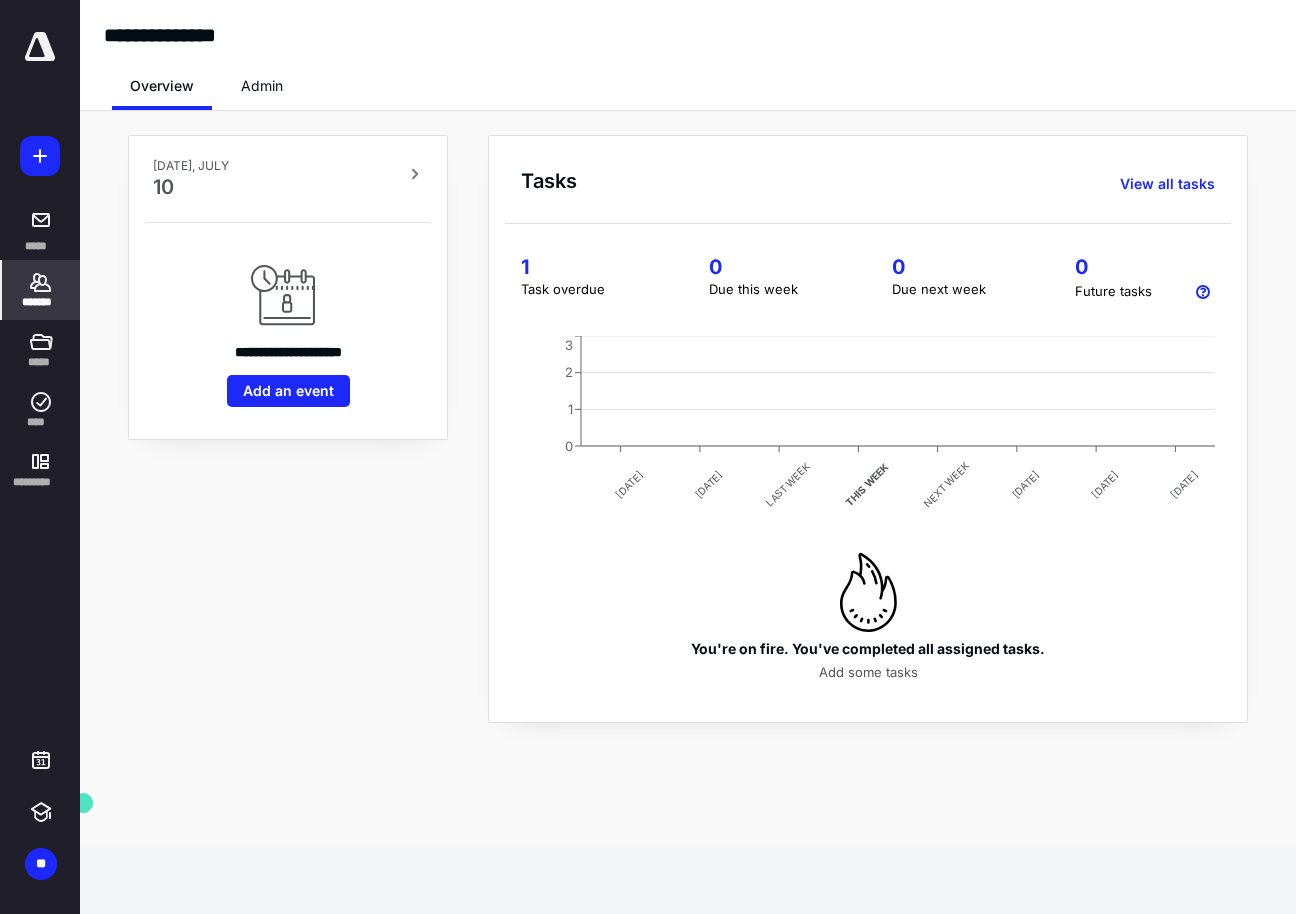 click 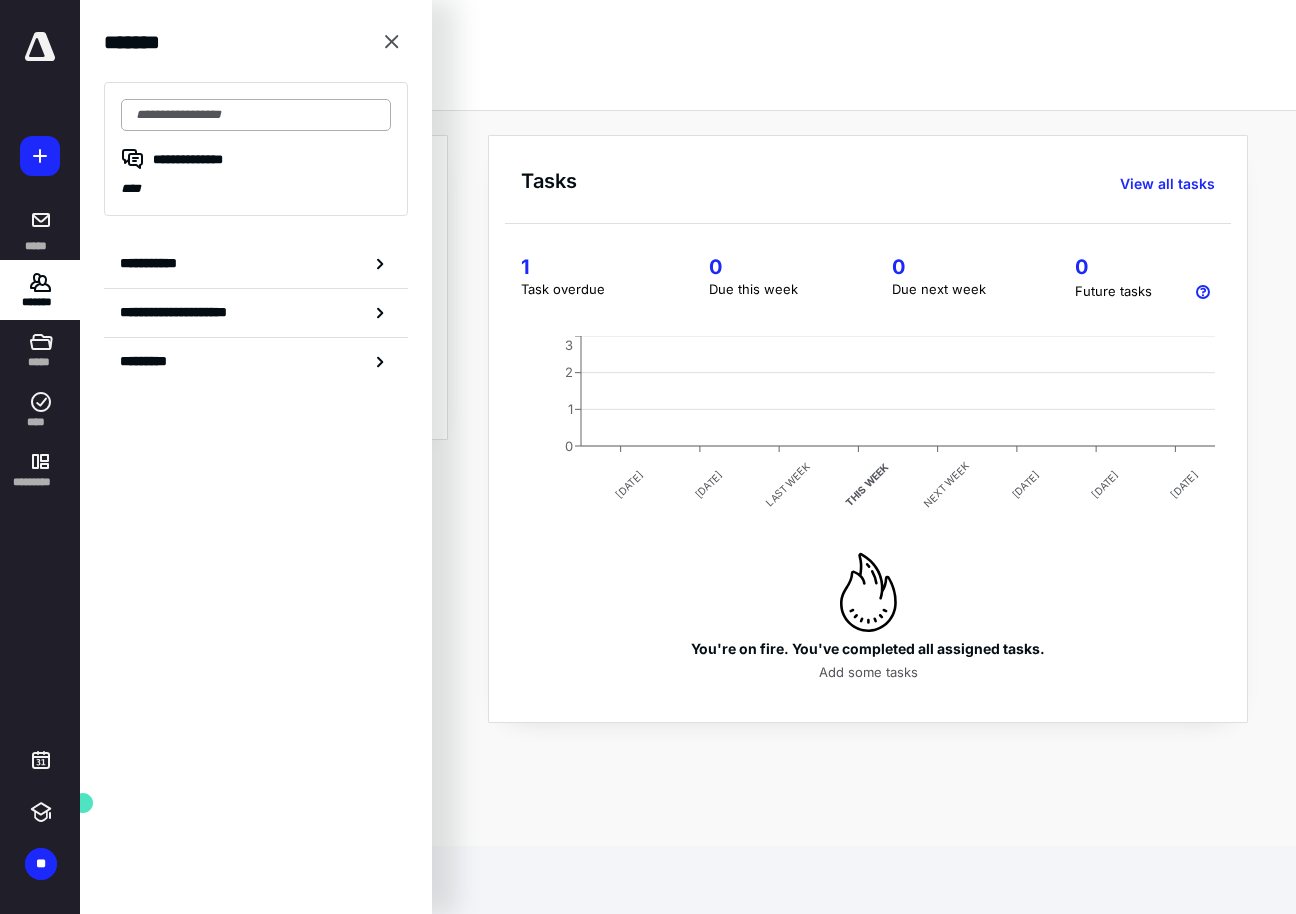 click at bounding box center (256, 115) 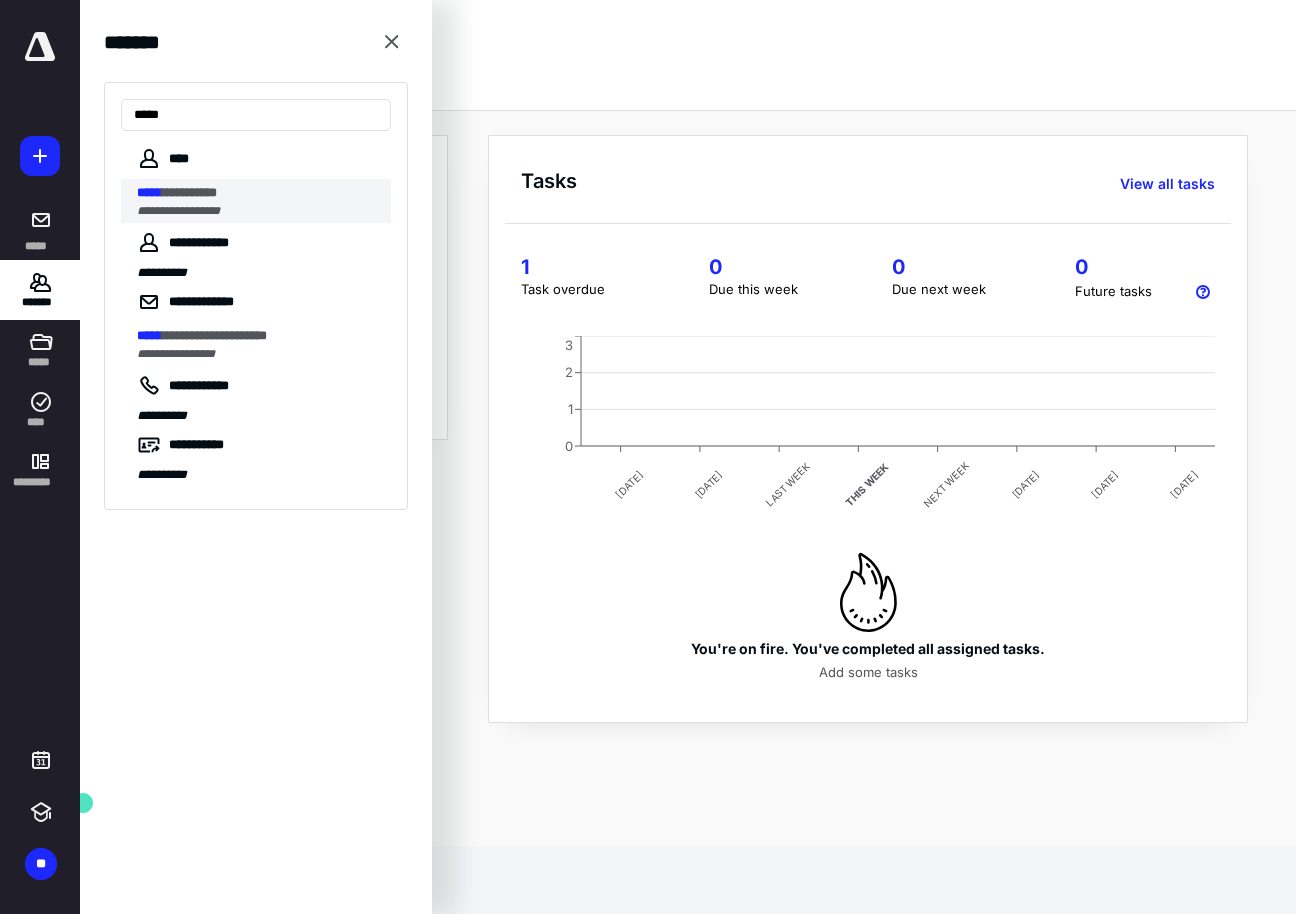 type on "*****" 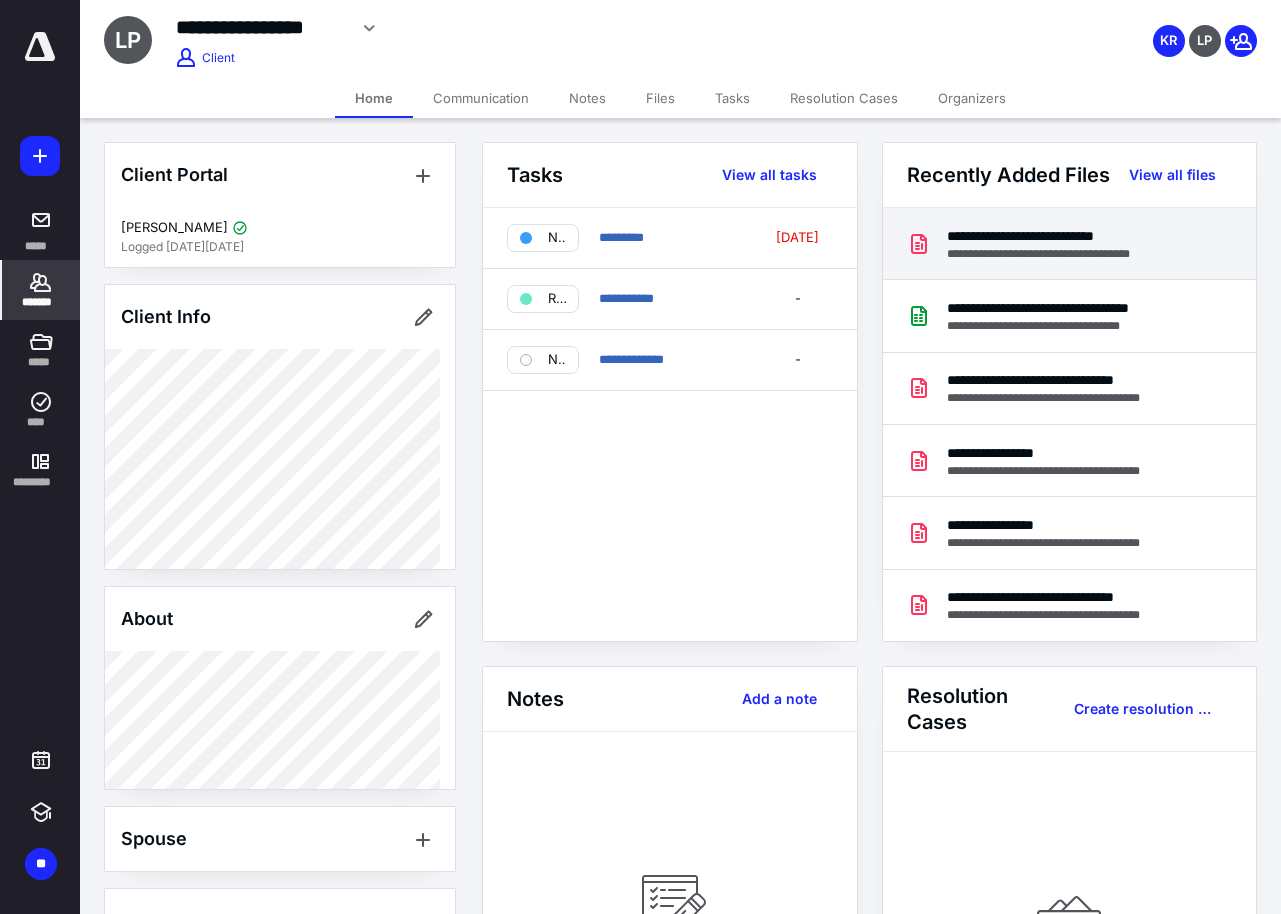 click on "**********" at bounding box center (1057, 236) 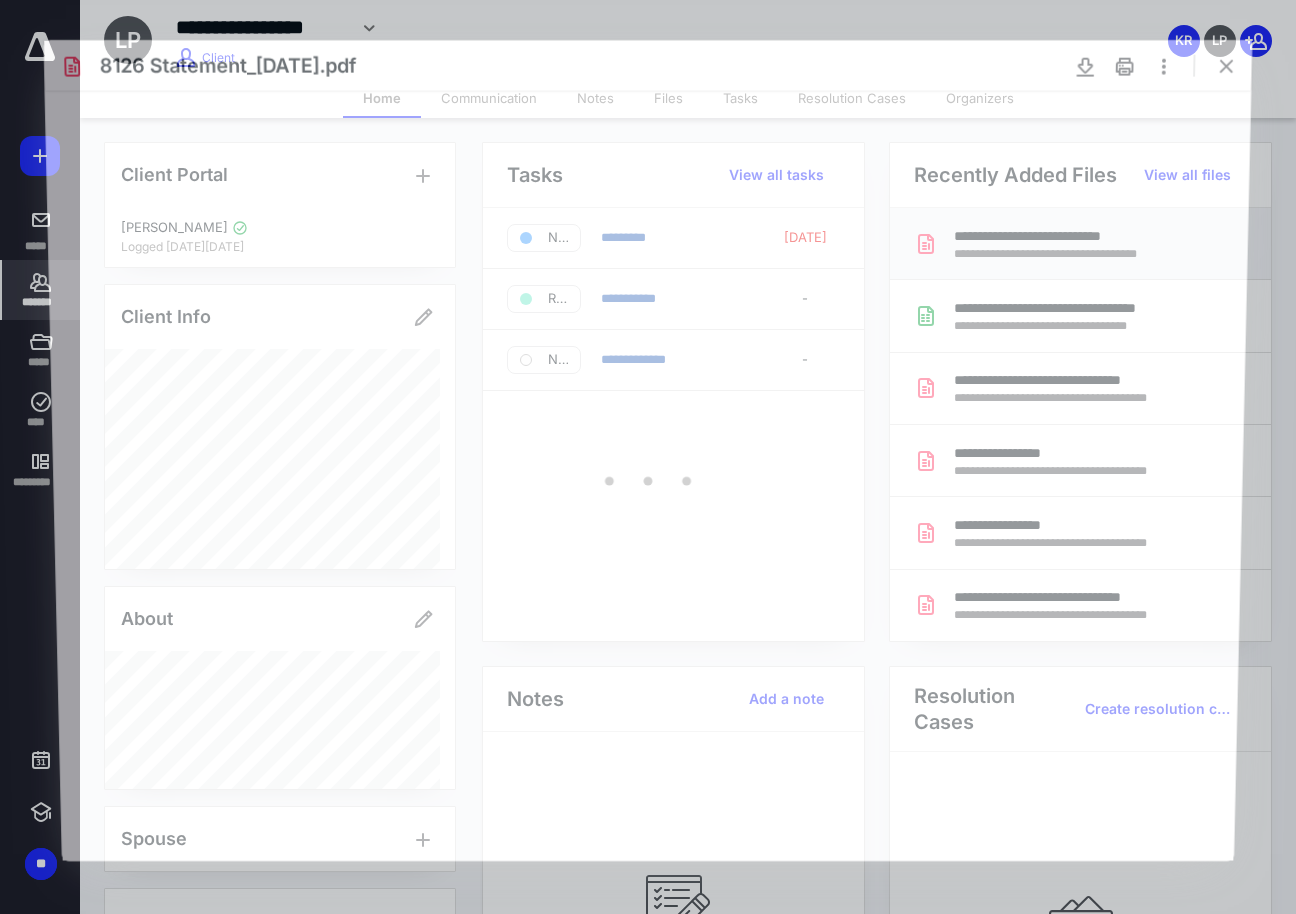 scroll, scrollTop: 0, scrollLeft: 0, axis: both 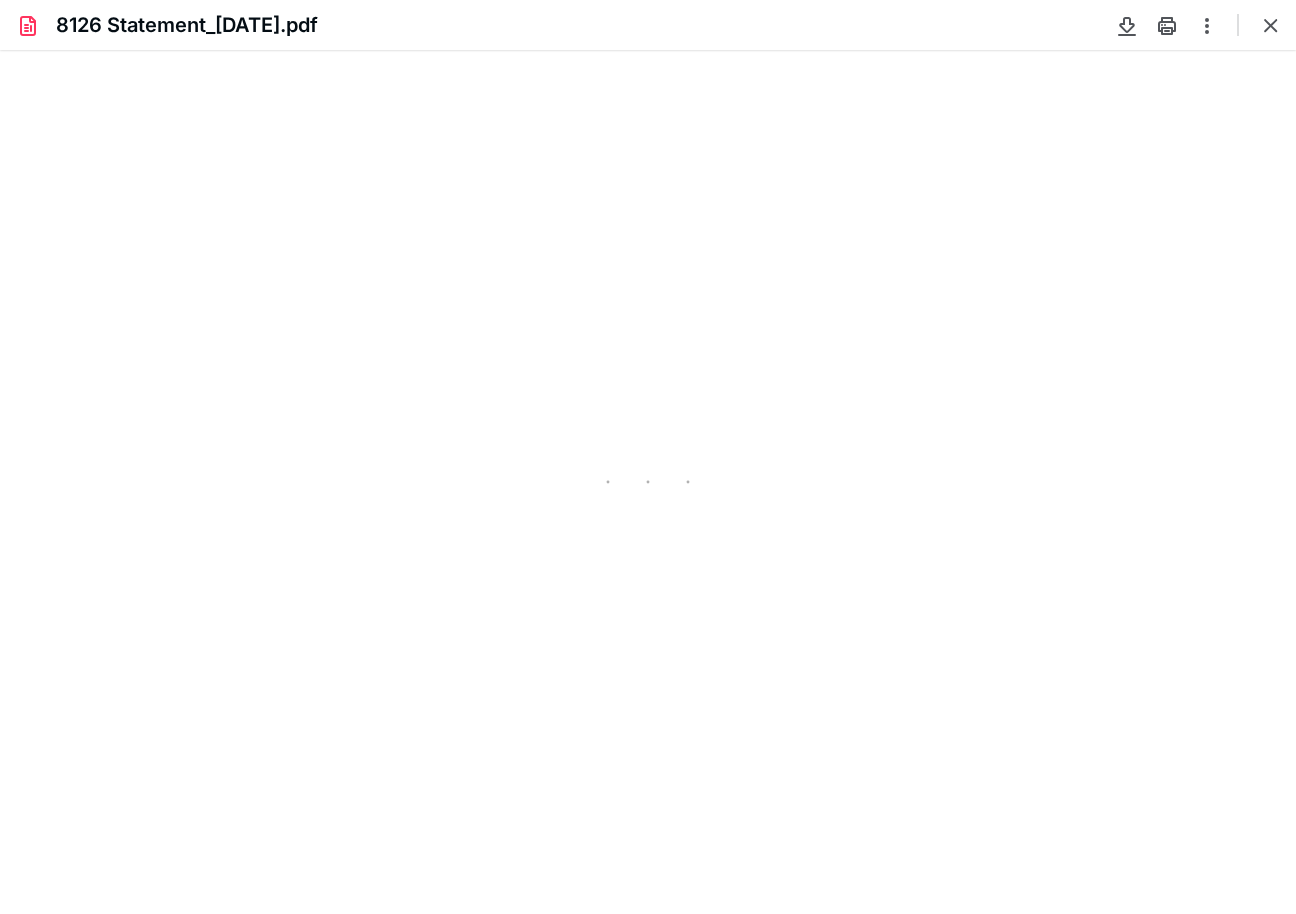 type on "104" 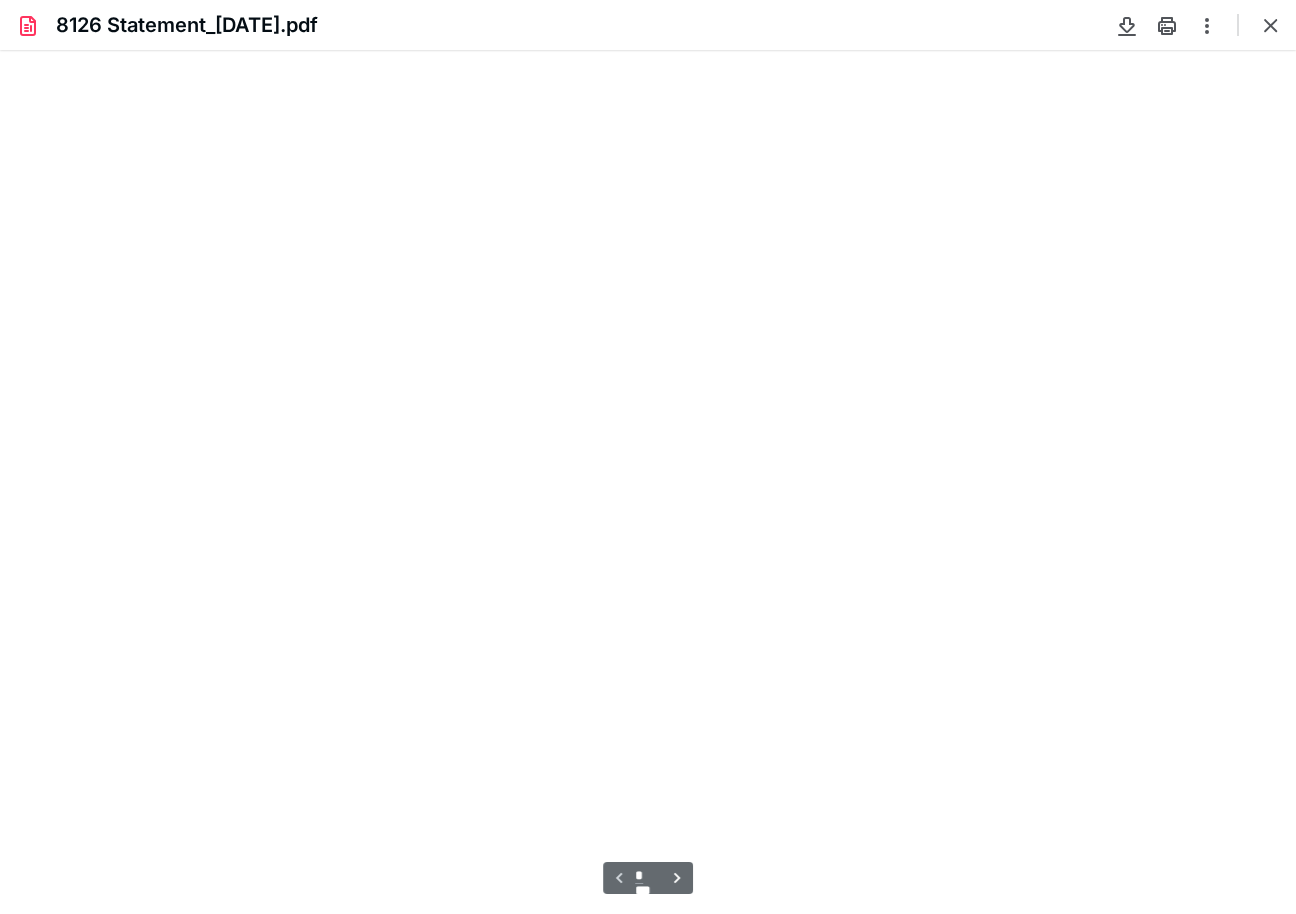 scroll, scrollTop: 40, scrollLeft: 0, axis: vertical 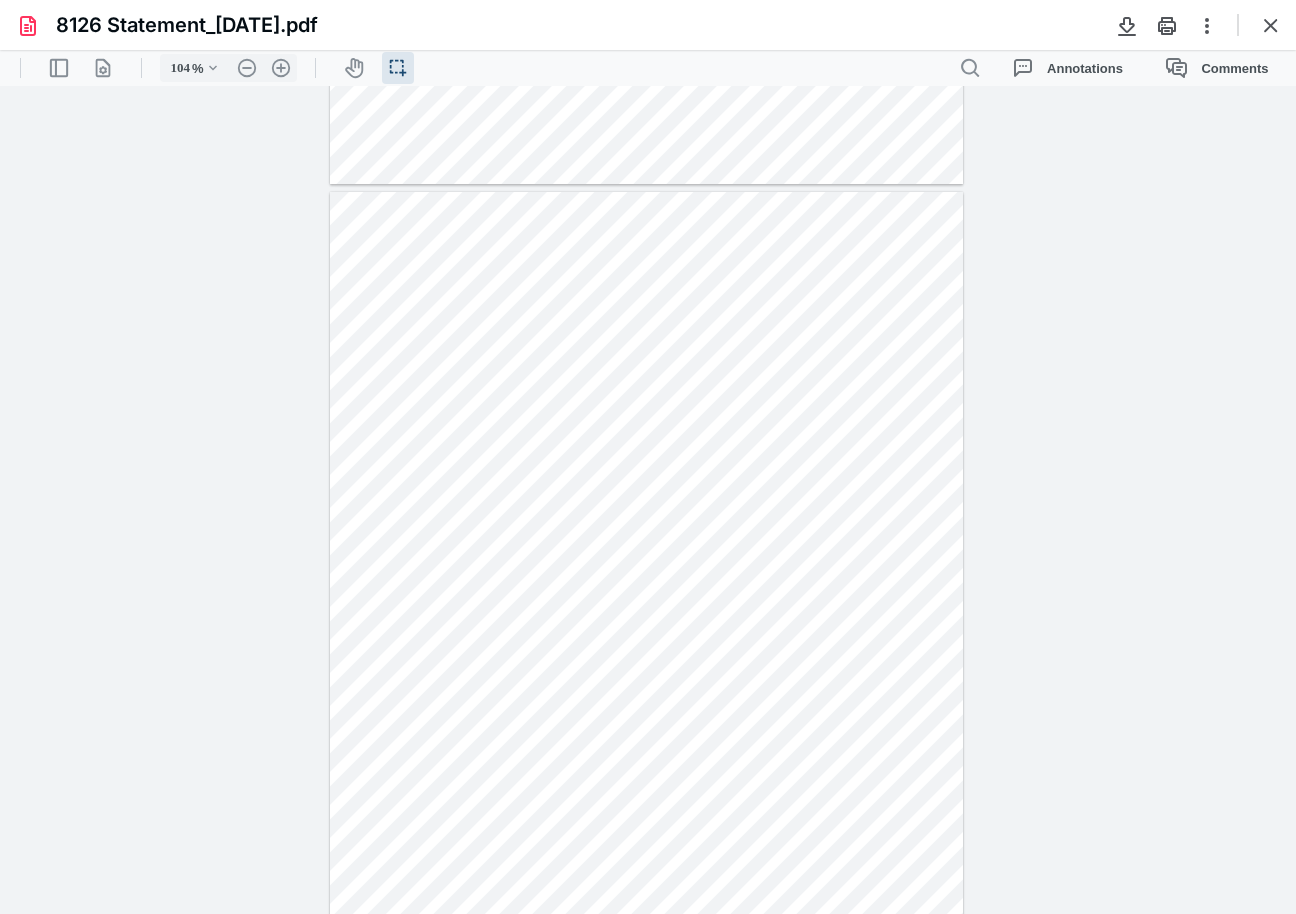 click on "**********" at bounding box center [648, 500] 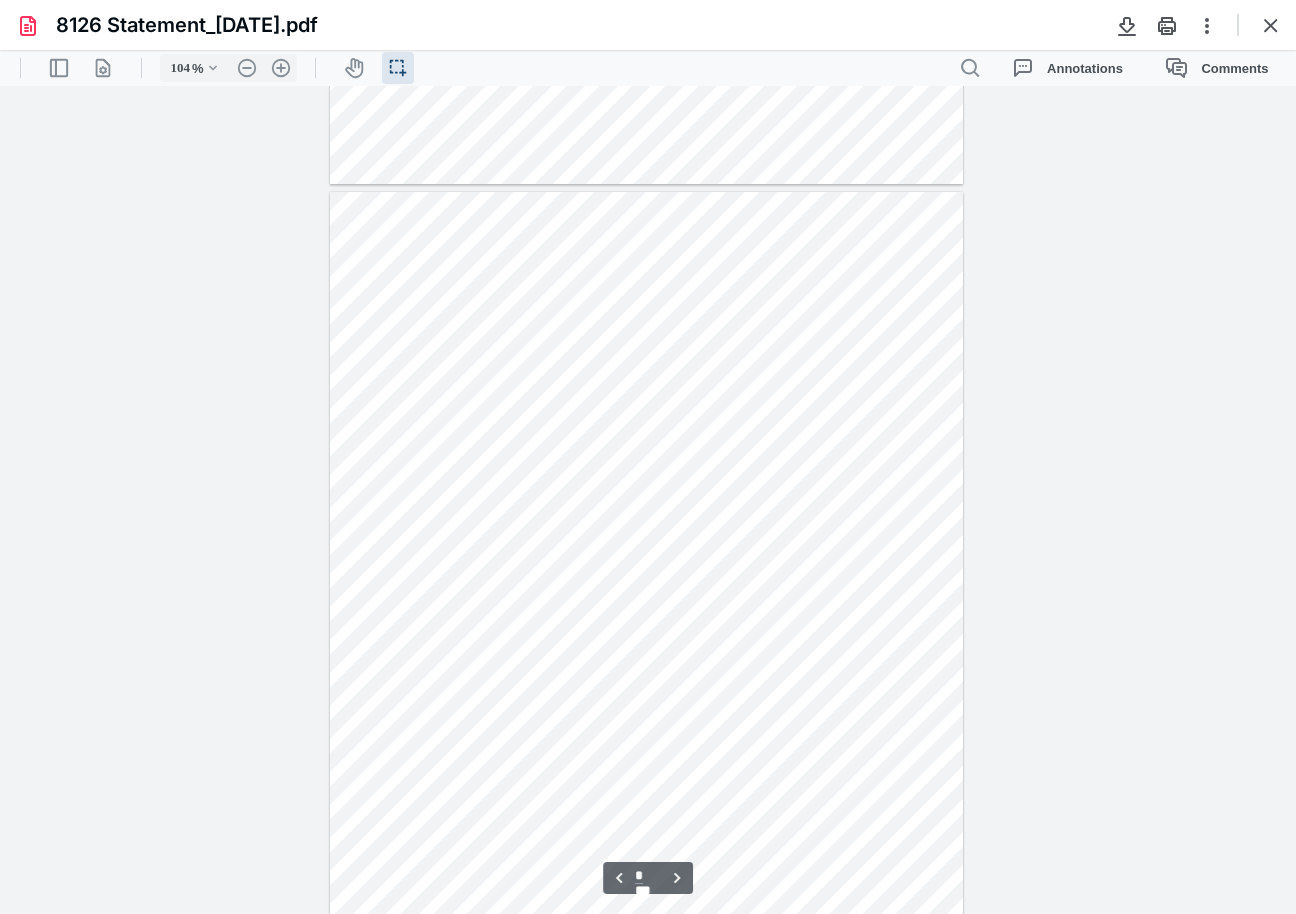 scroll, scrollTop: 828, scrollLeft: 0, axis: vertical 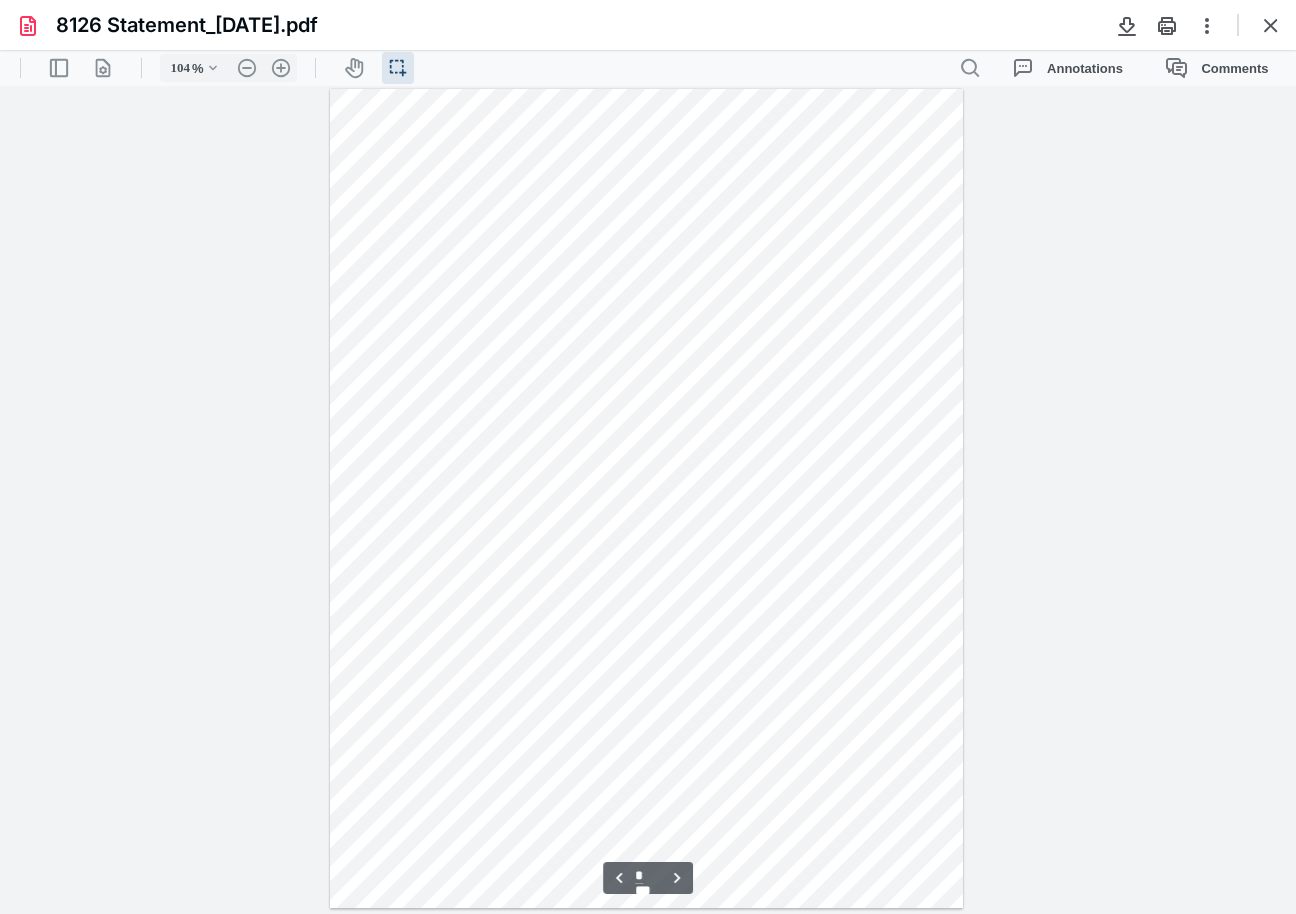 type on "*" 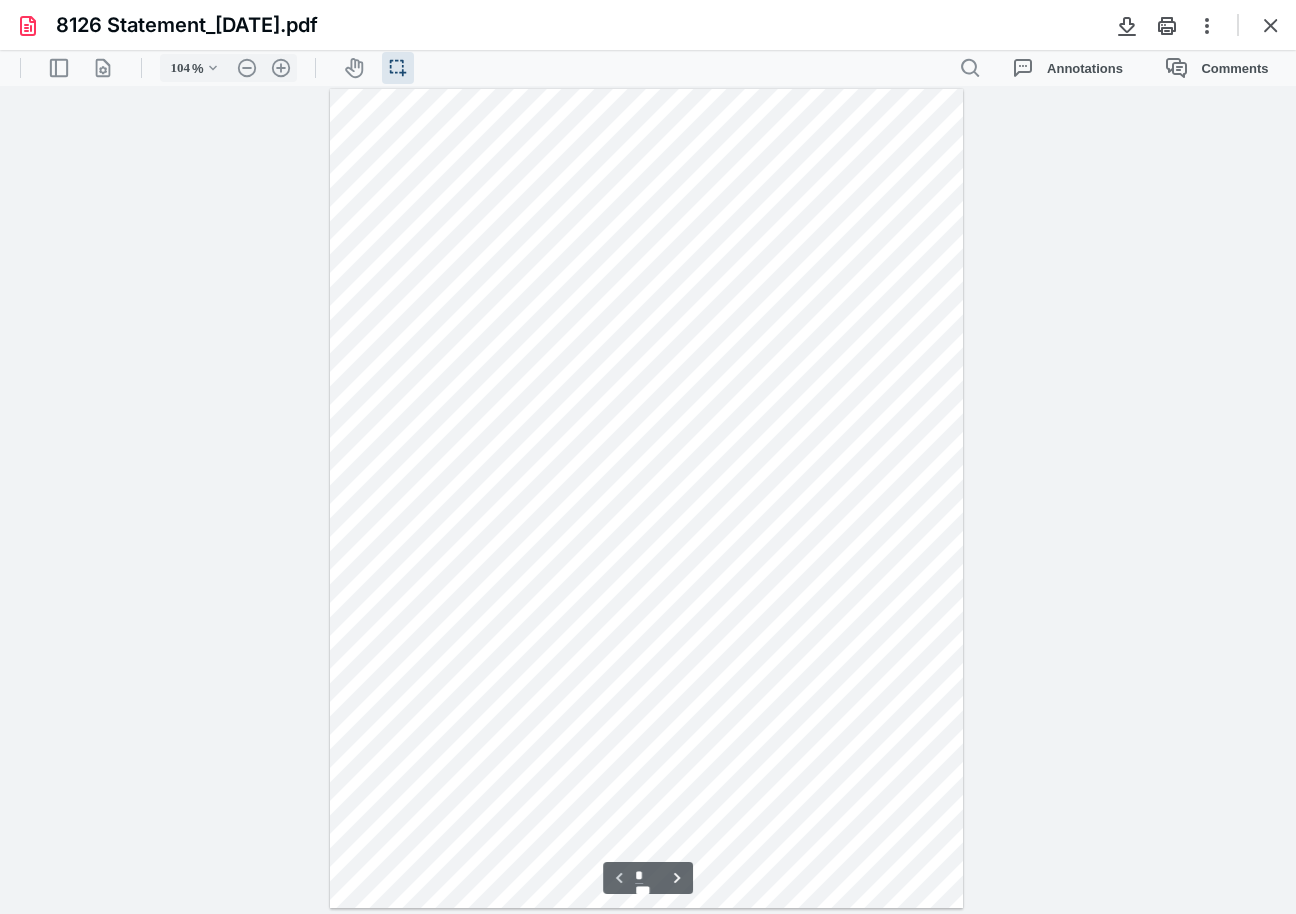 scroll, scrollTop: 103, scrollLeft: 0, axis: vertical 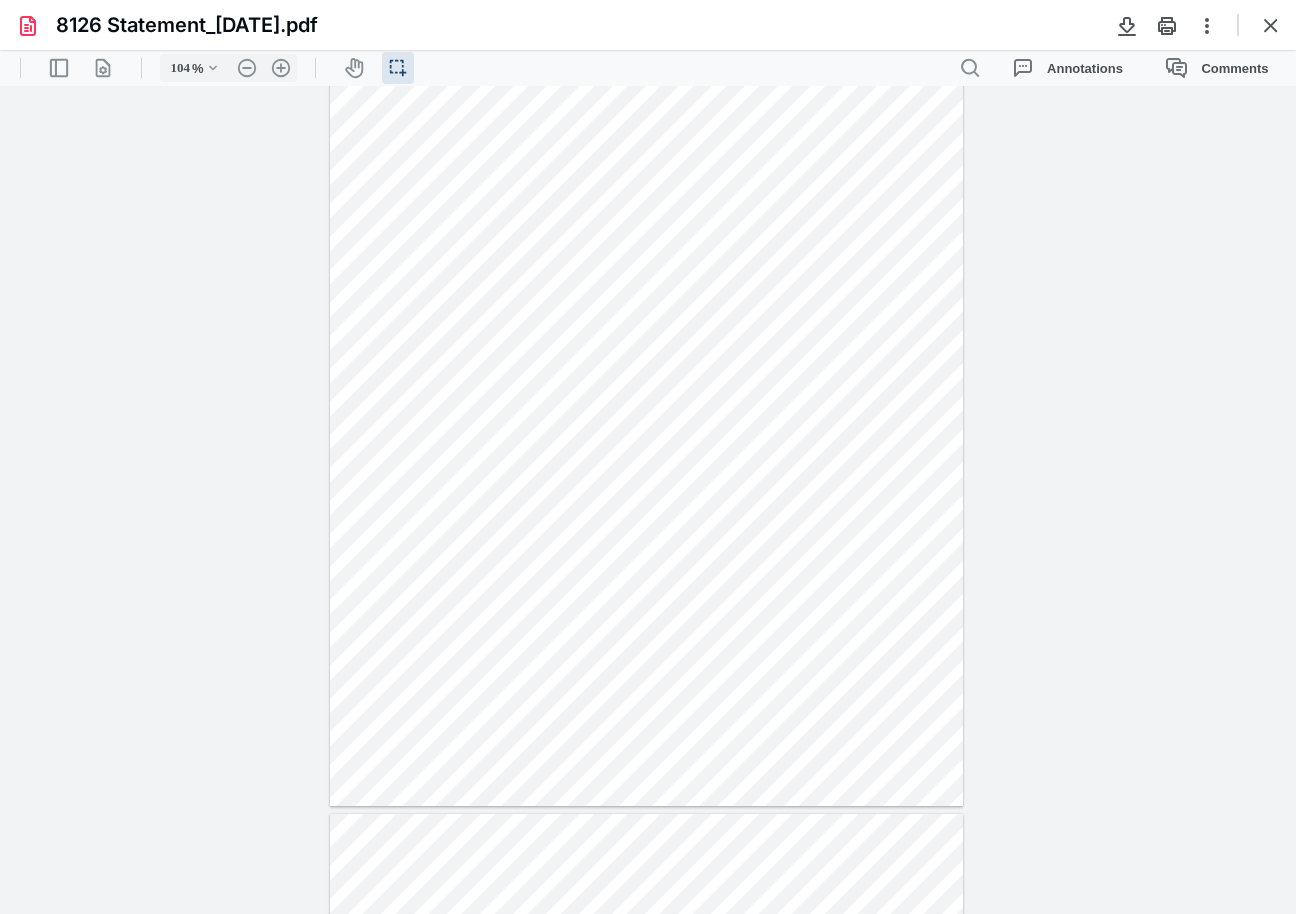click at bounding box center (646, 397) 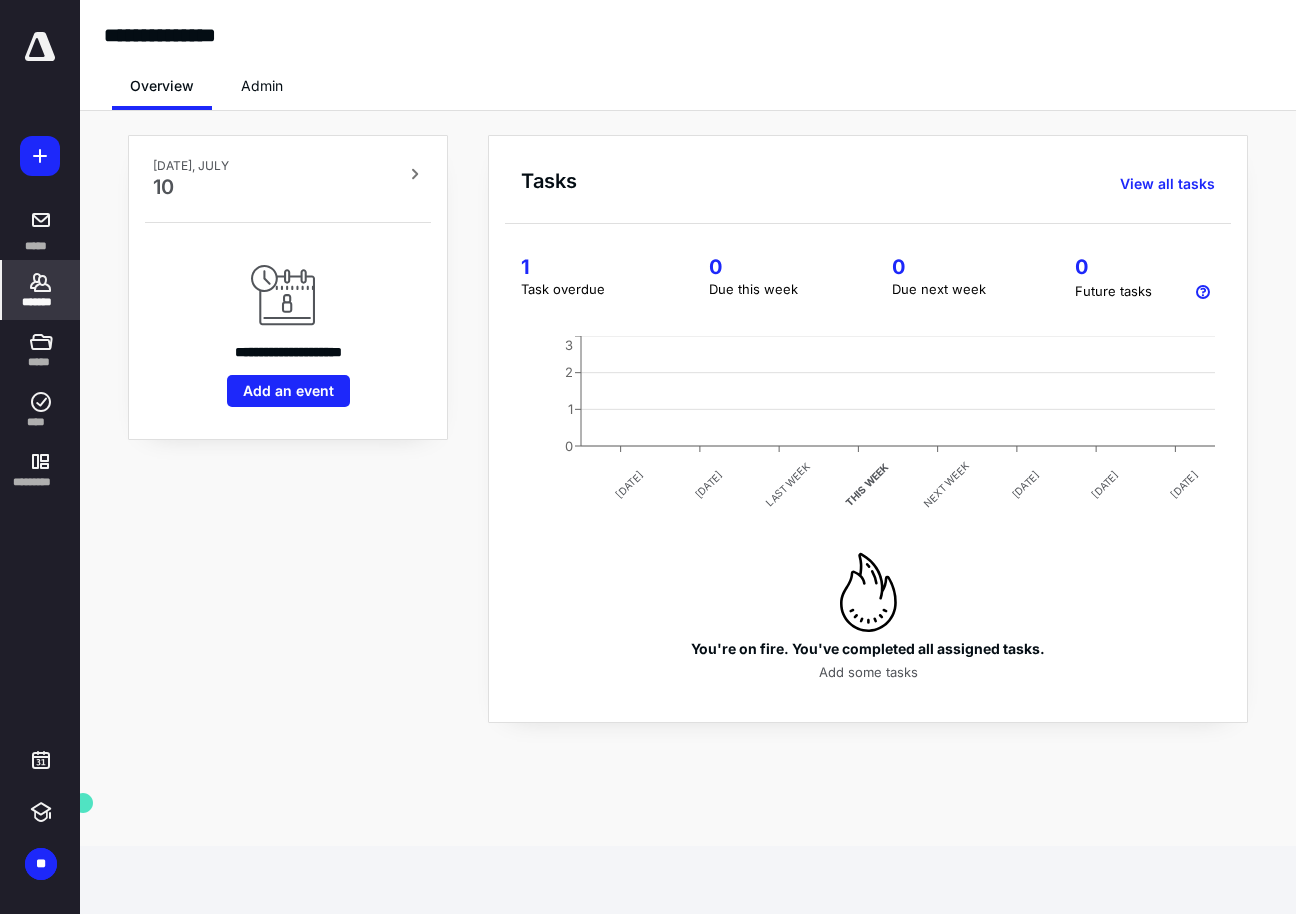 click 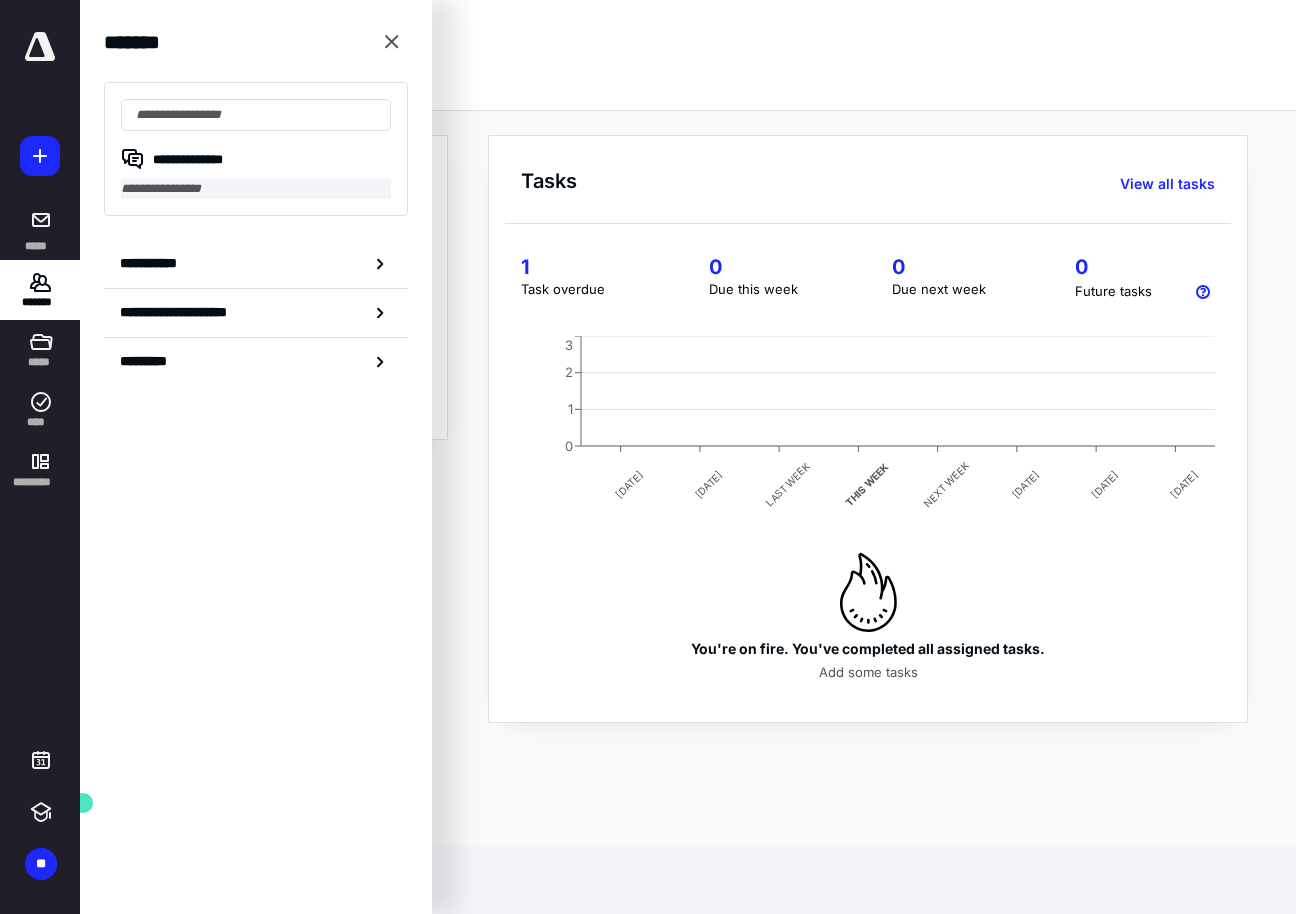 click on "**********" at bounding box center [256, 189] 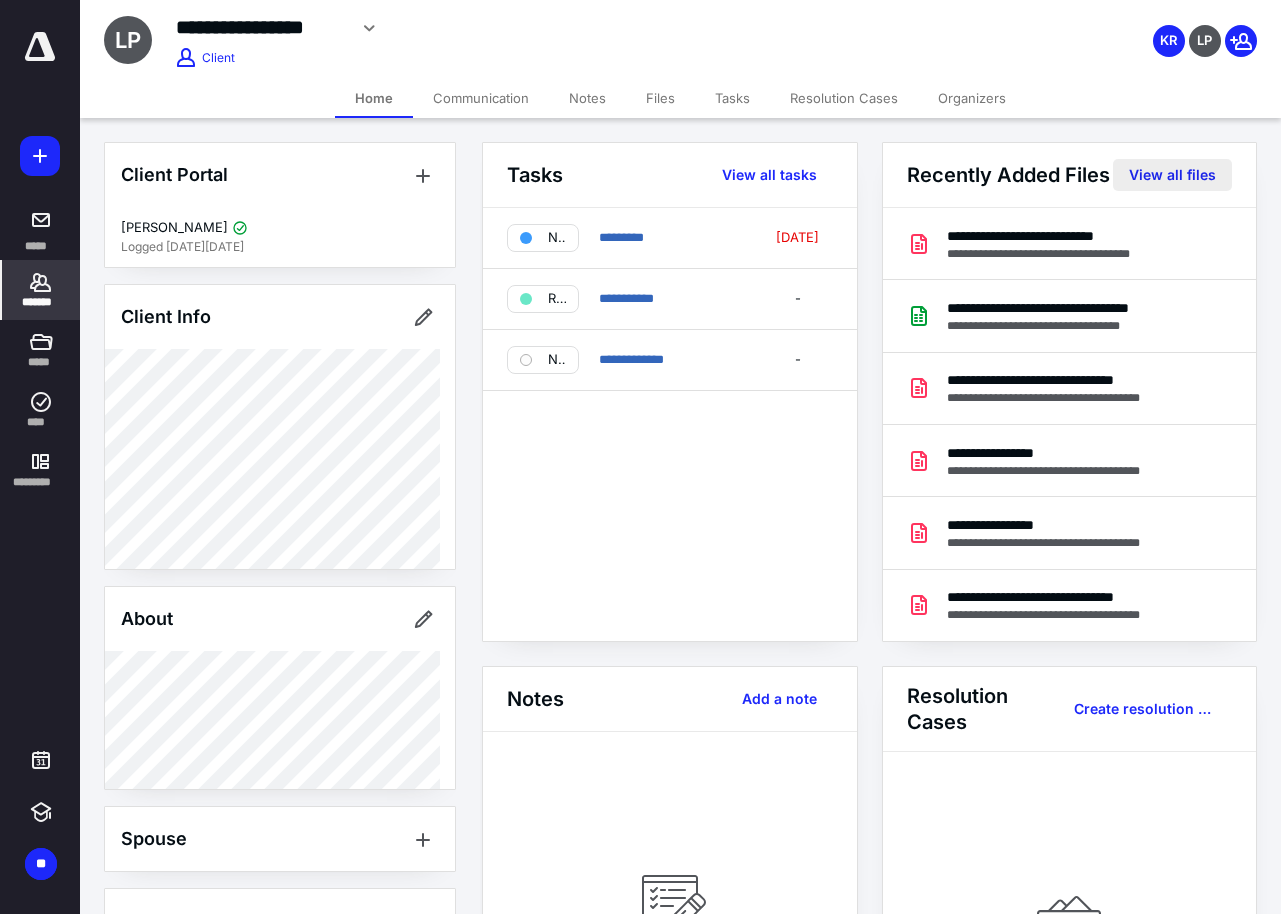click on "View all files" at bounding box center [1172, 175] 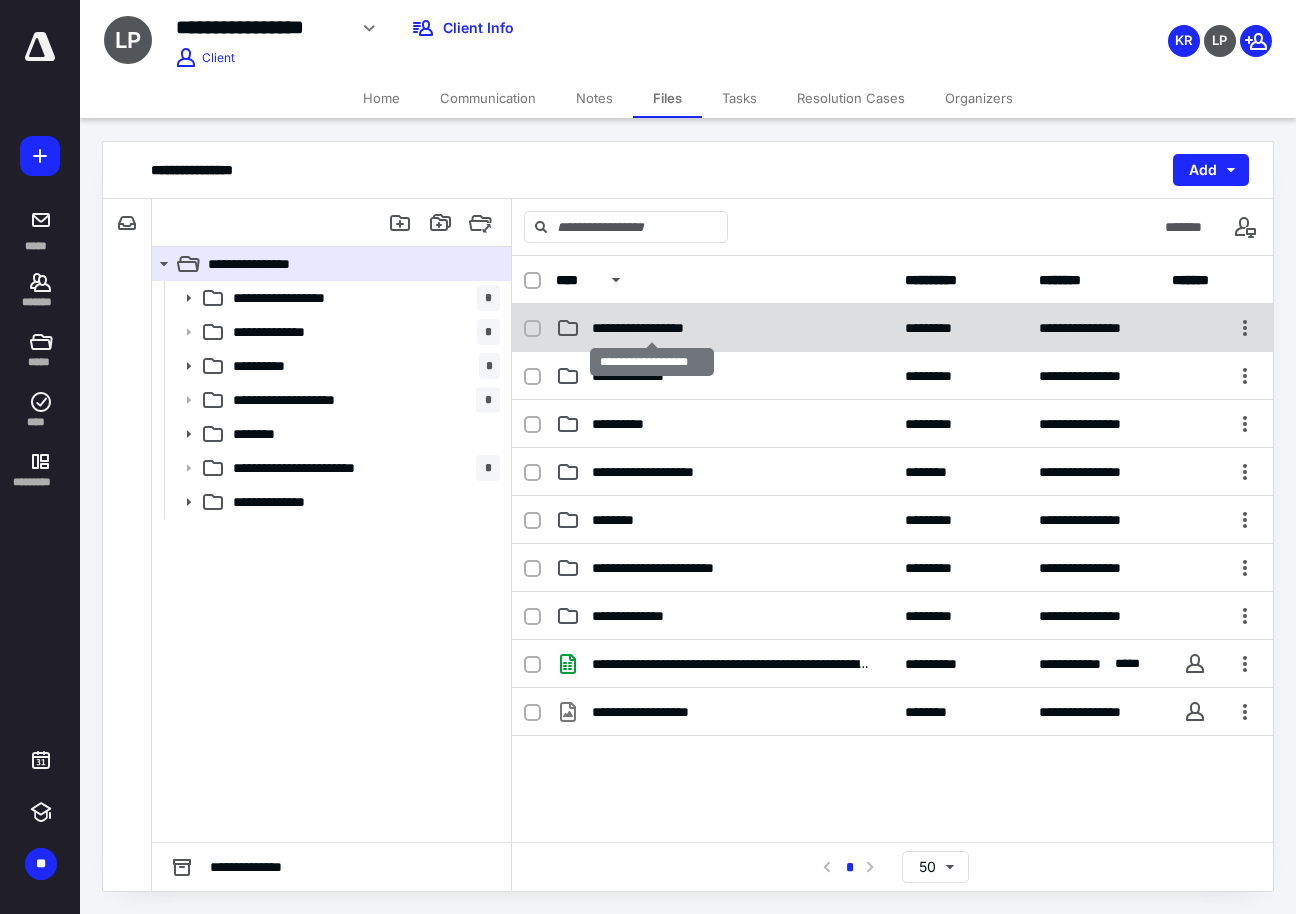click on "**********" at bounding box center [652, 328] 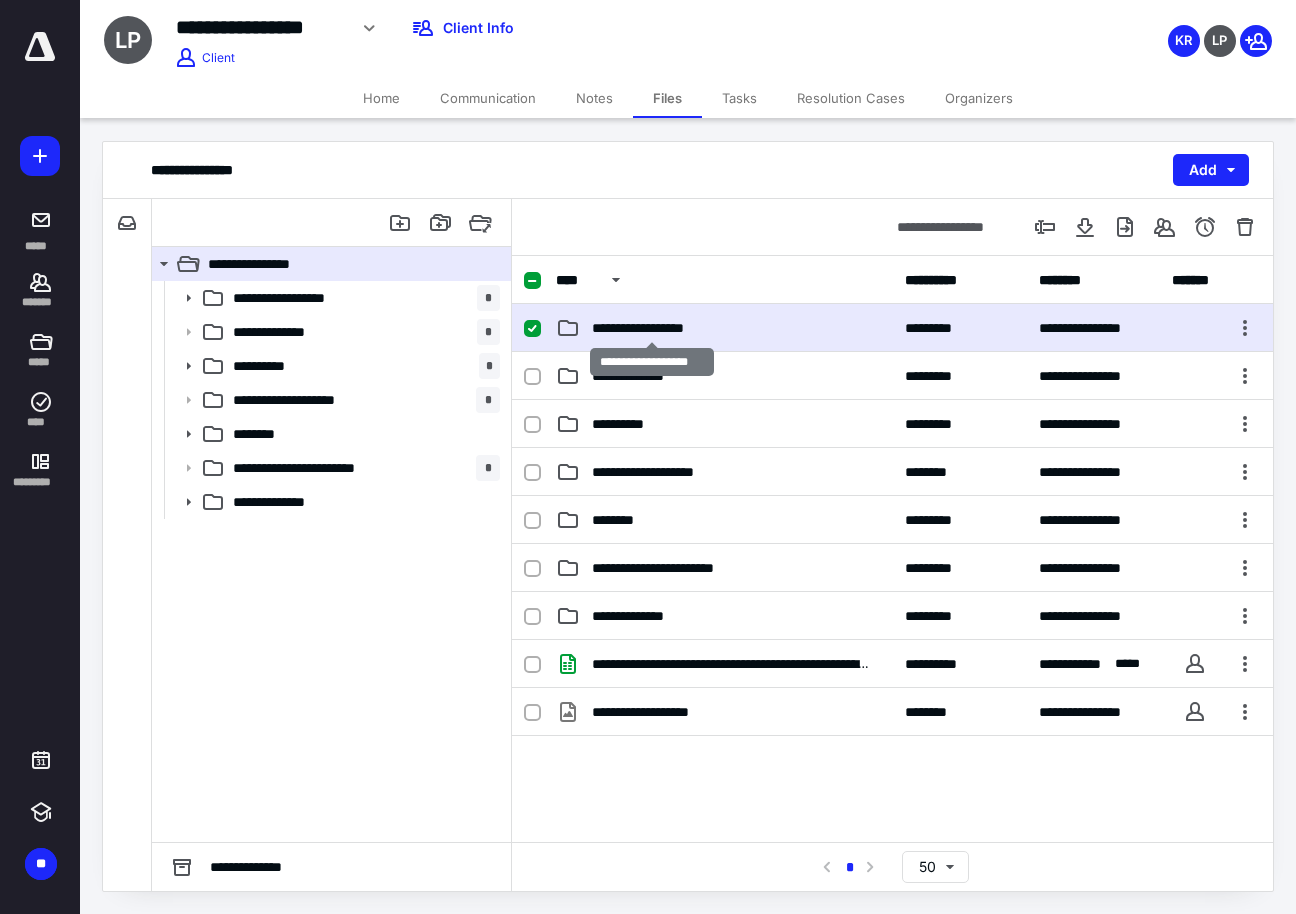 click on "**********" at bounding box center (652, 328) 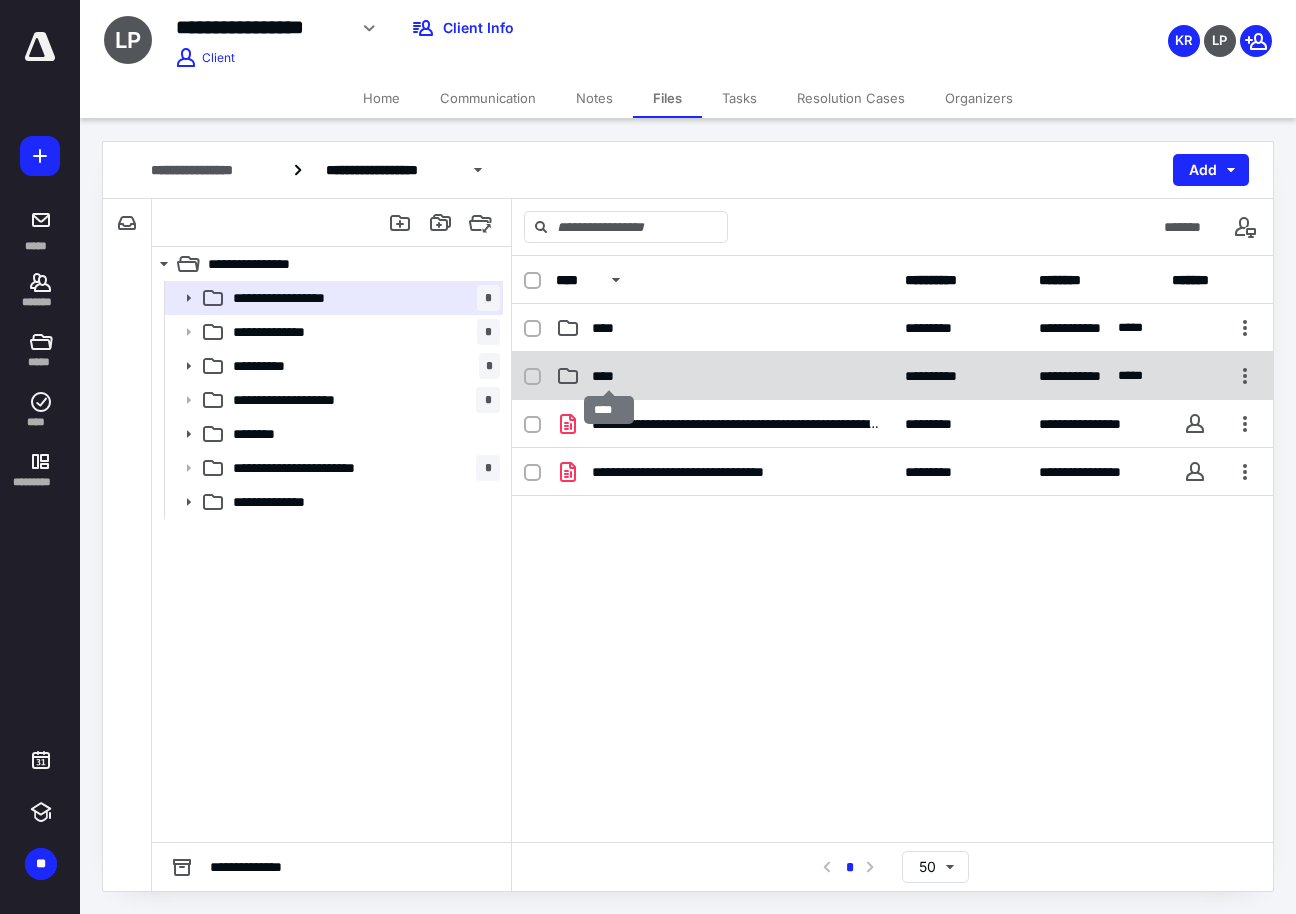 click on "****" at bounding box center [609, 376] 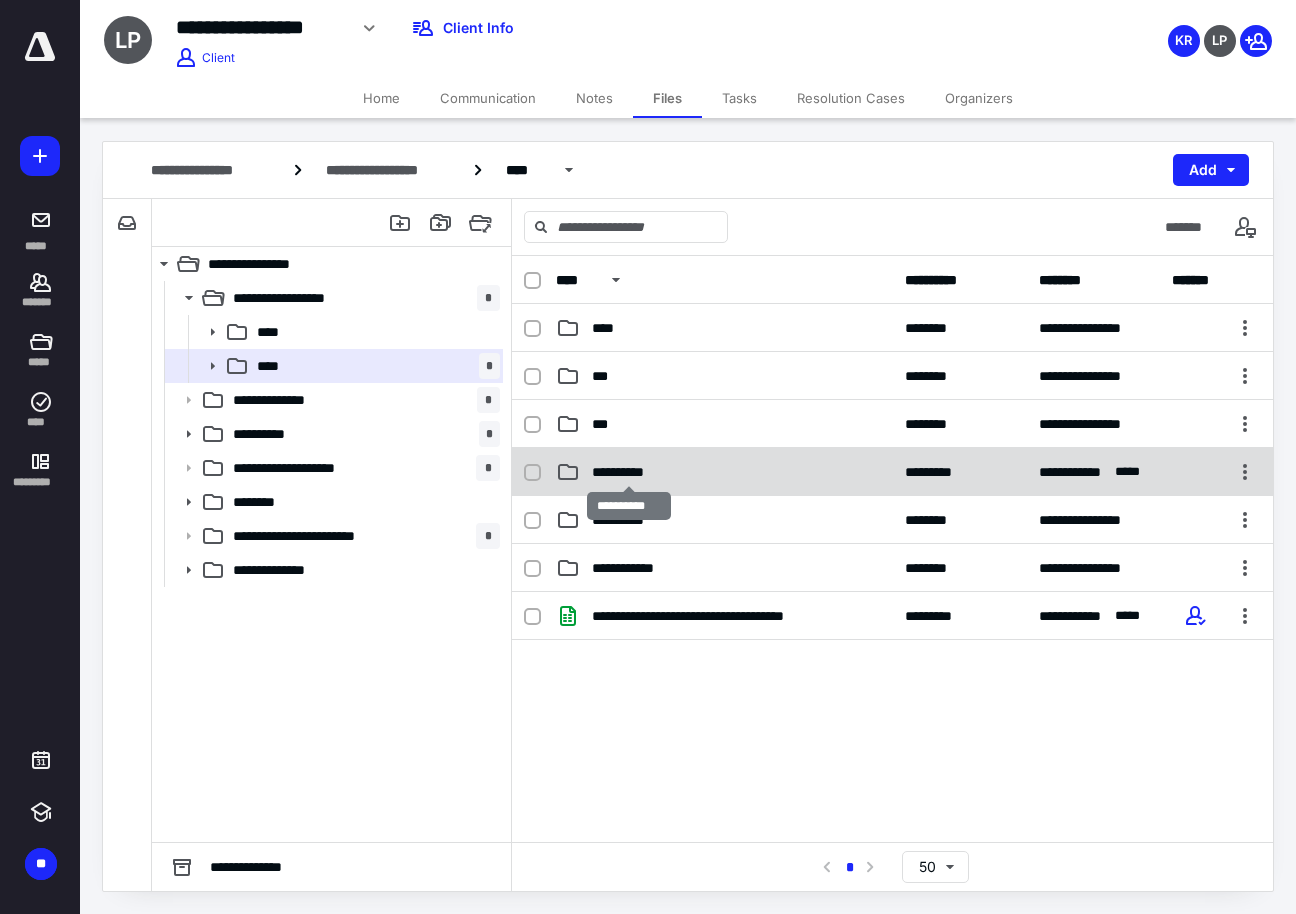 click on "**********" at bounding box center [628, 472] 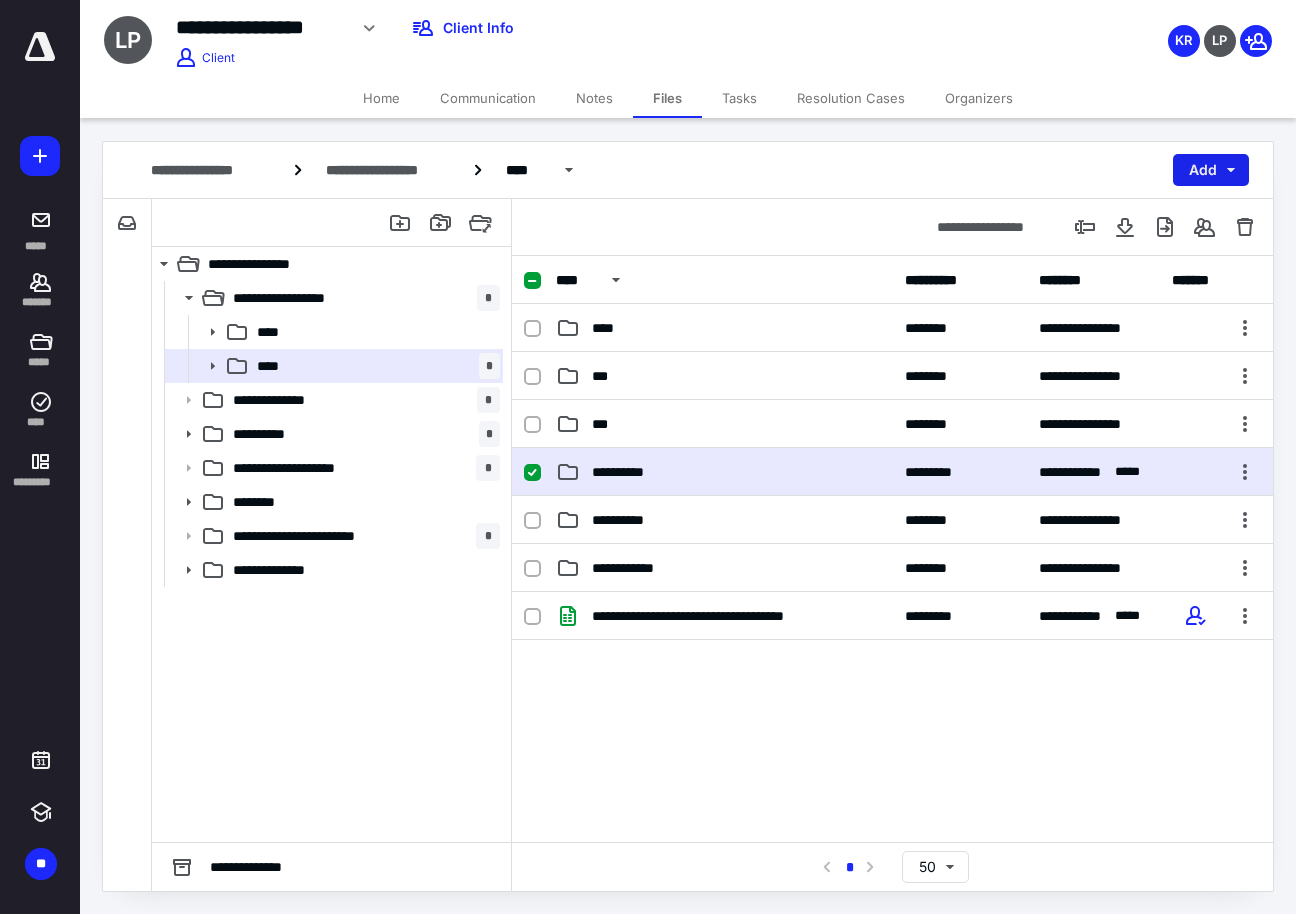 click on "Add" at bounding box center [1211, 170] 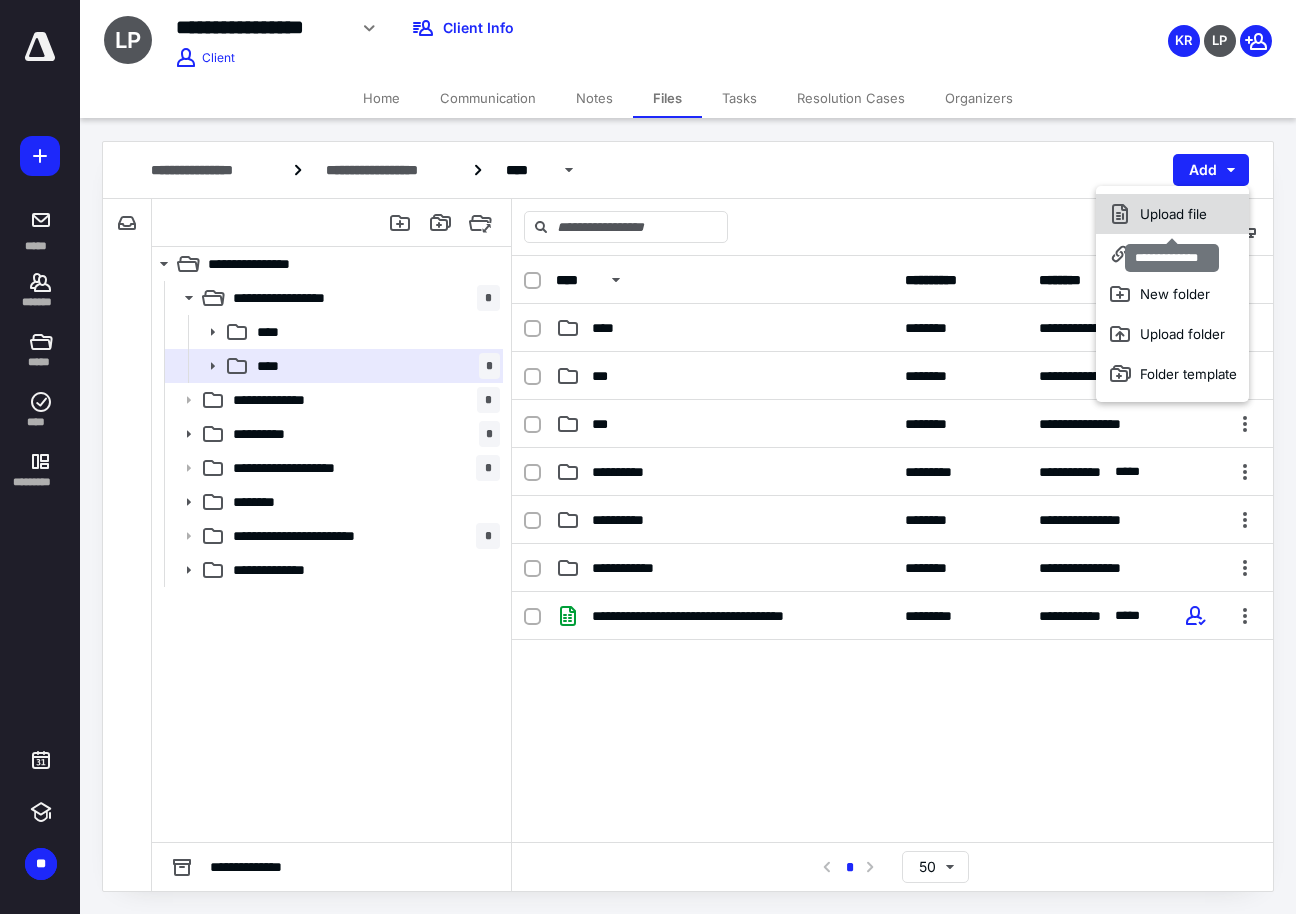 click on "Upload file" at bounding box center [1172, 214] 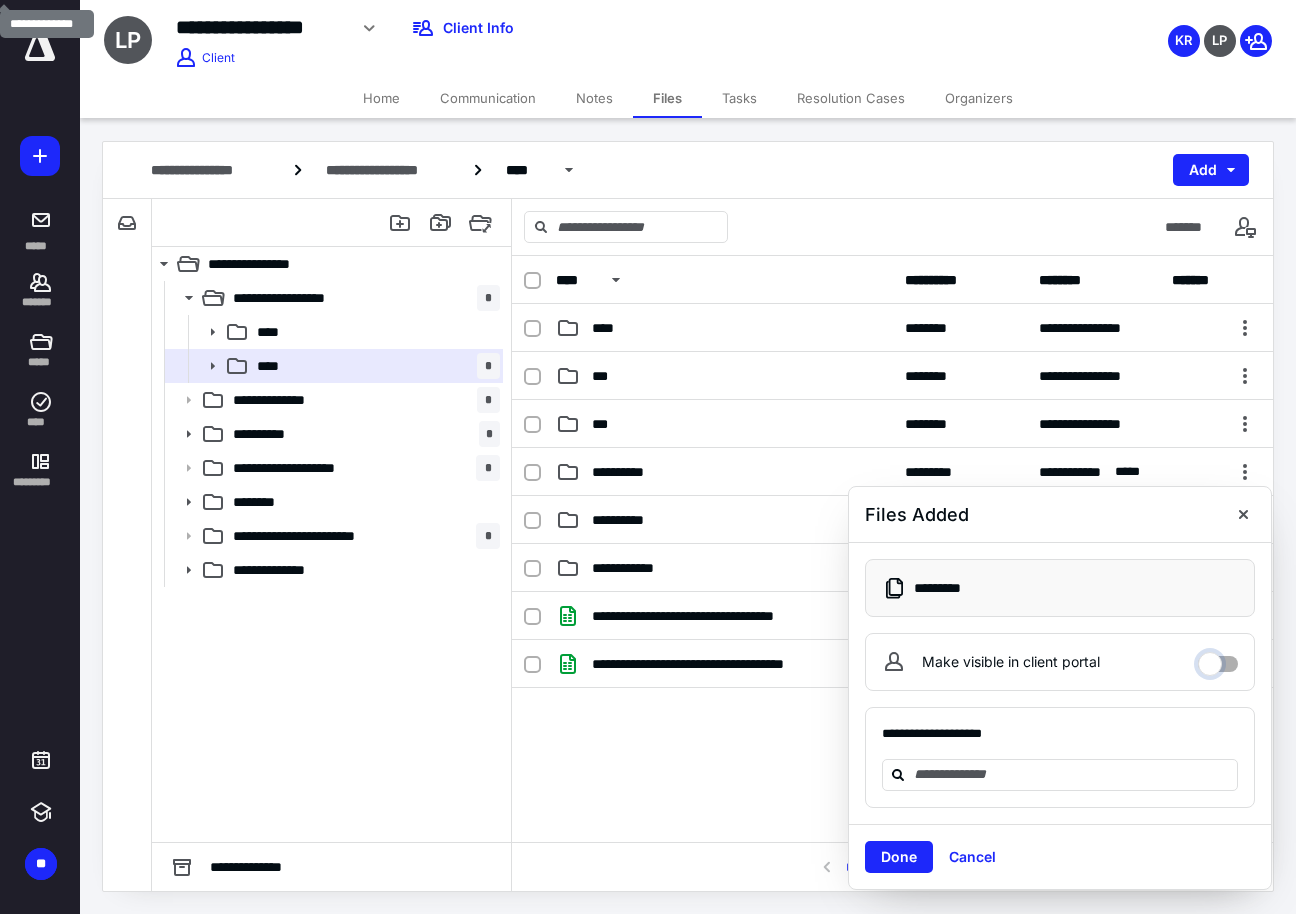 click on "Make visible in client portal" at bounding box center [1218, 659] 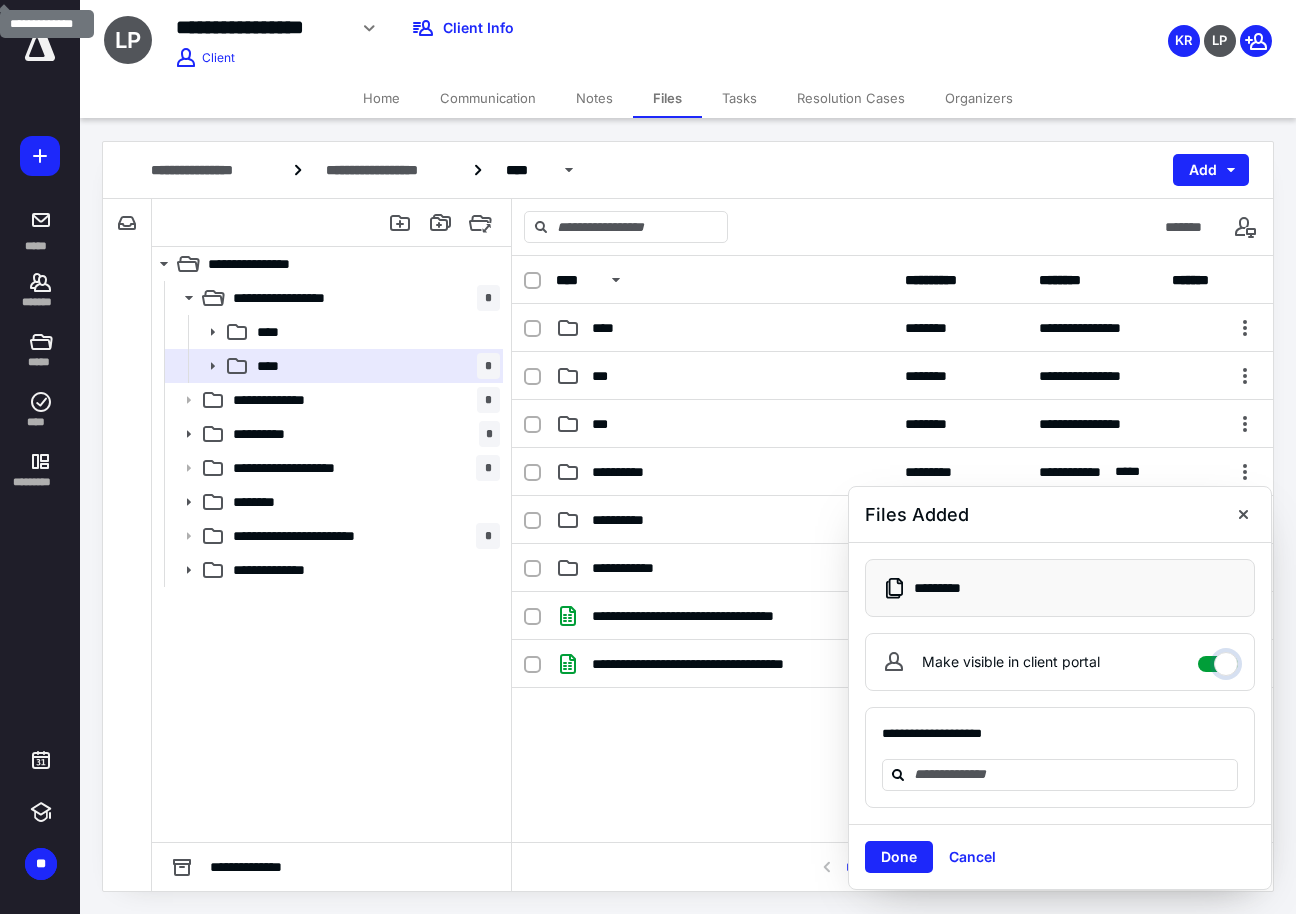 checkbox on "****" 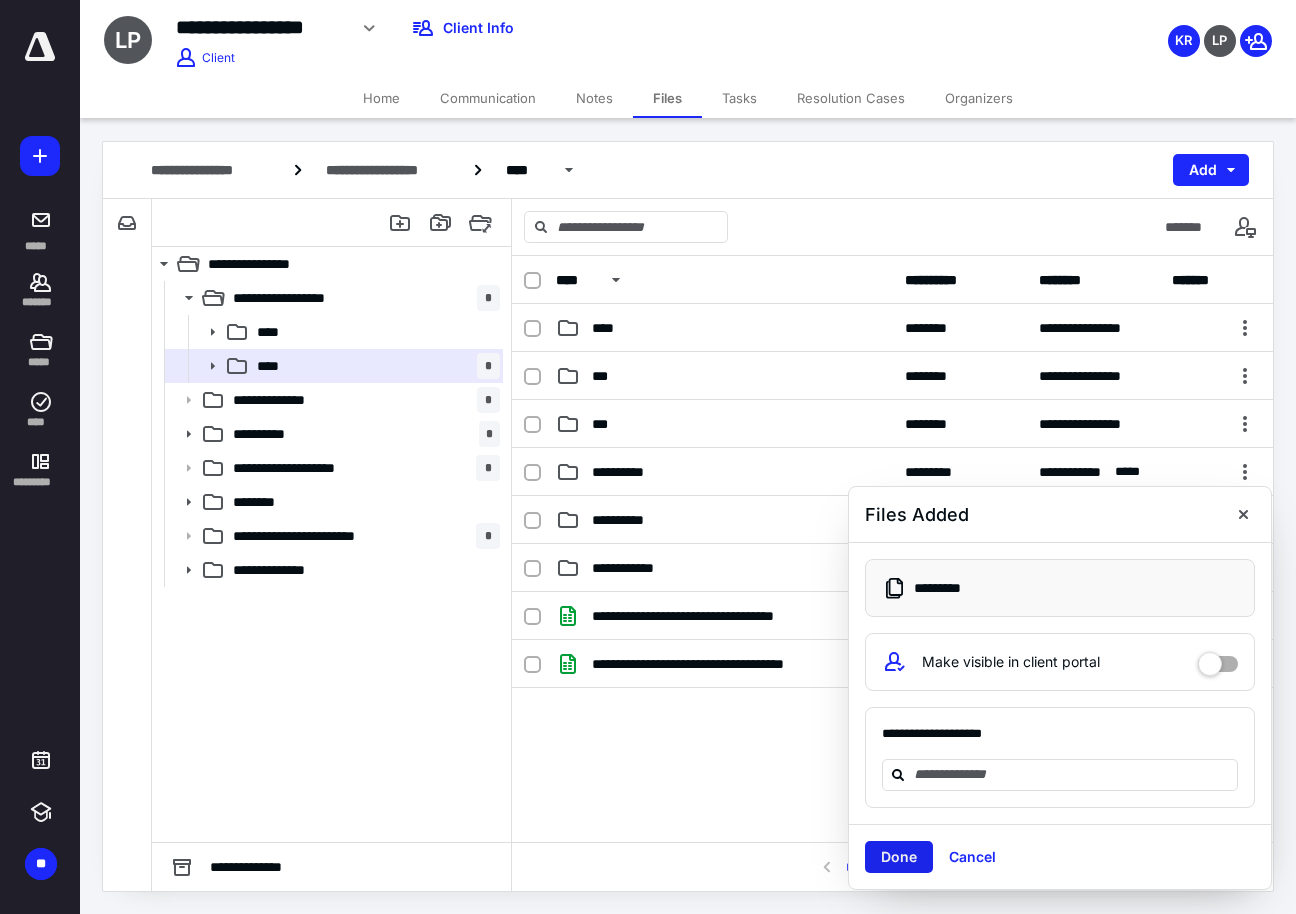 click on "Done" at bounding box center [899, 857] 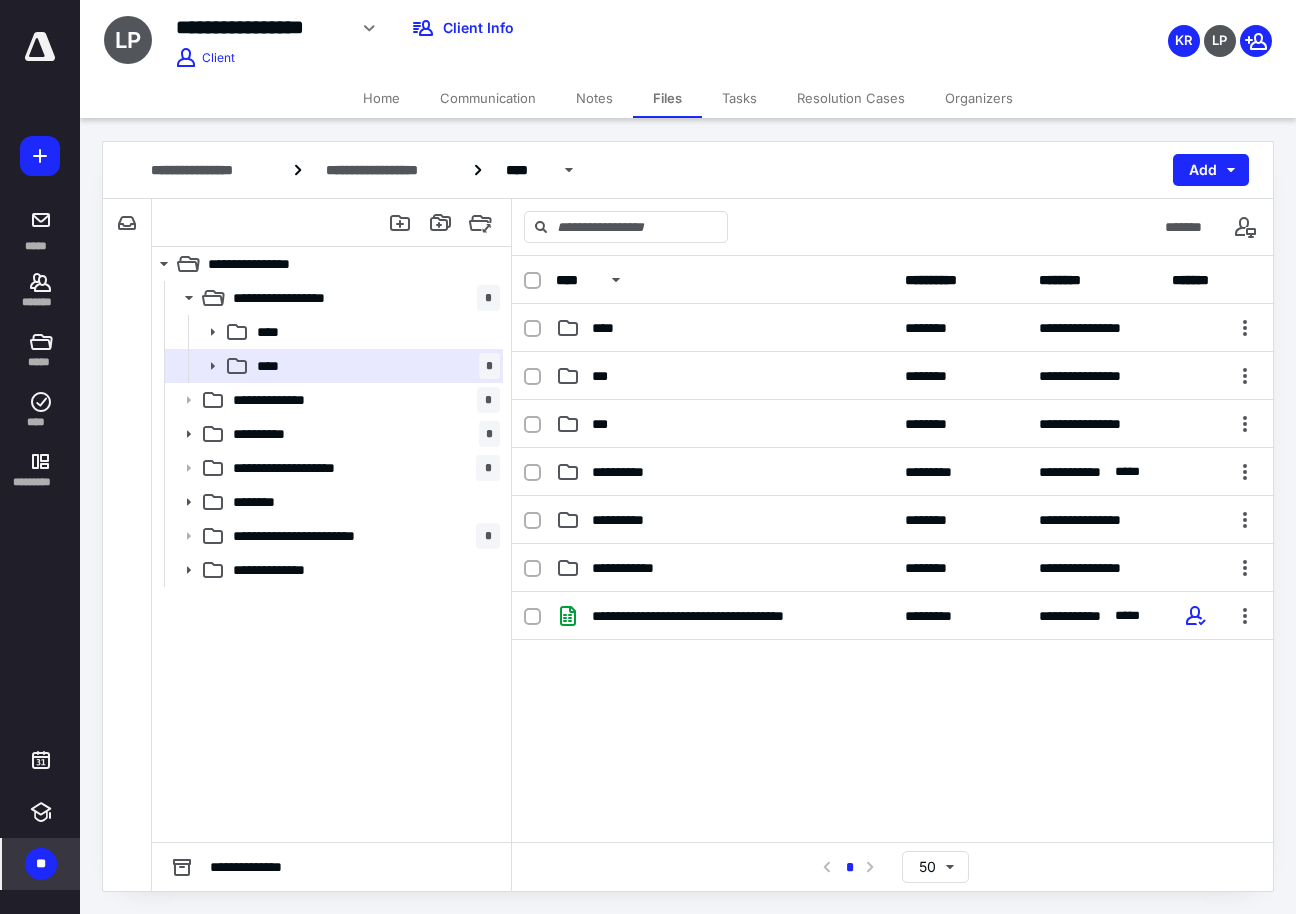 click on "**" at bounding box center [41, 864] 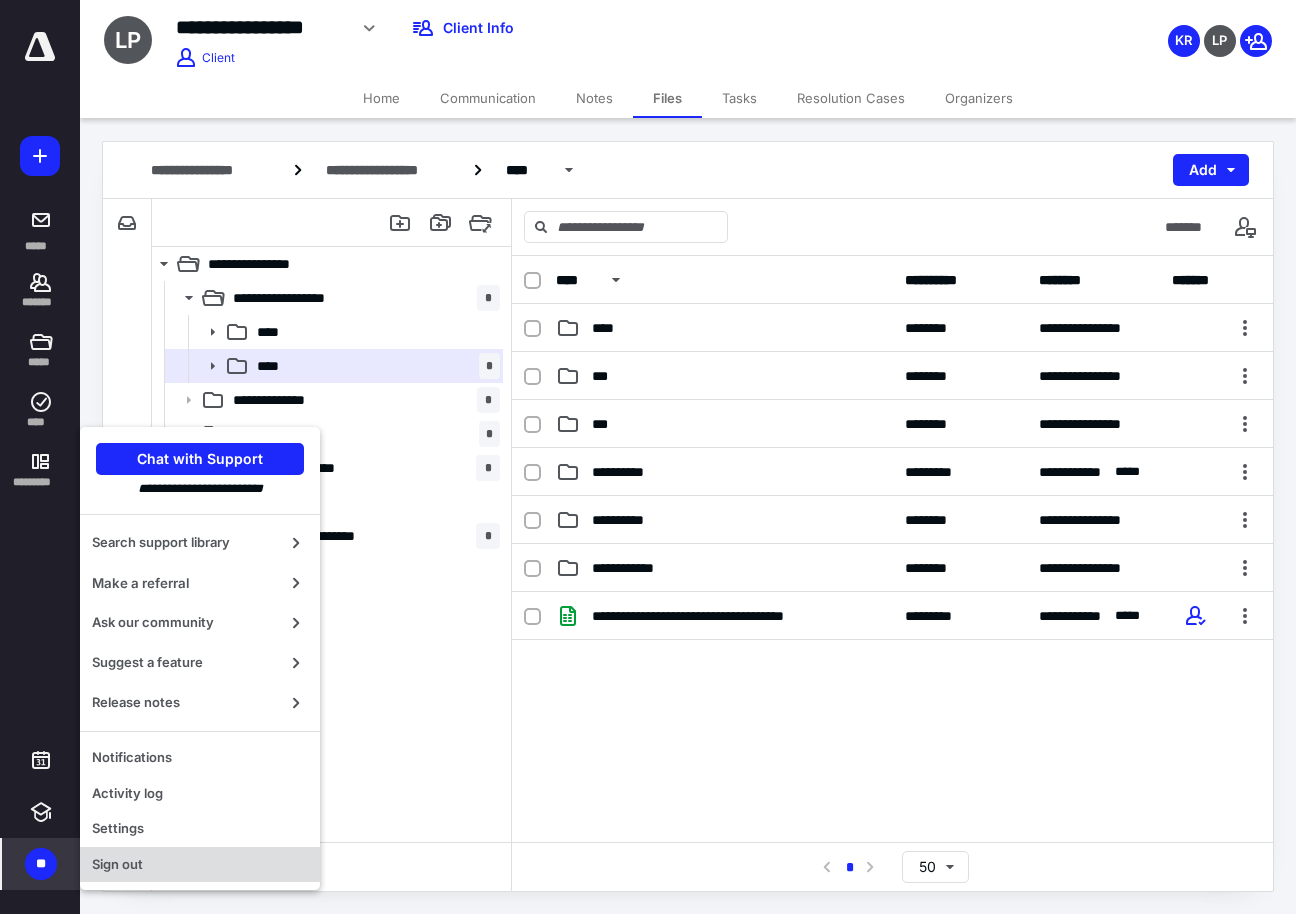 click on "Sign out" at bounding box center (200, 865) 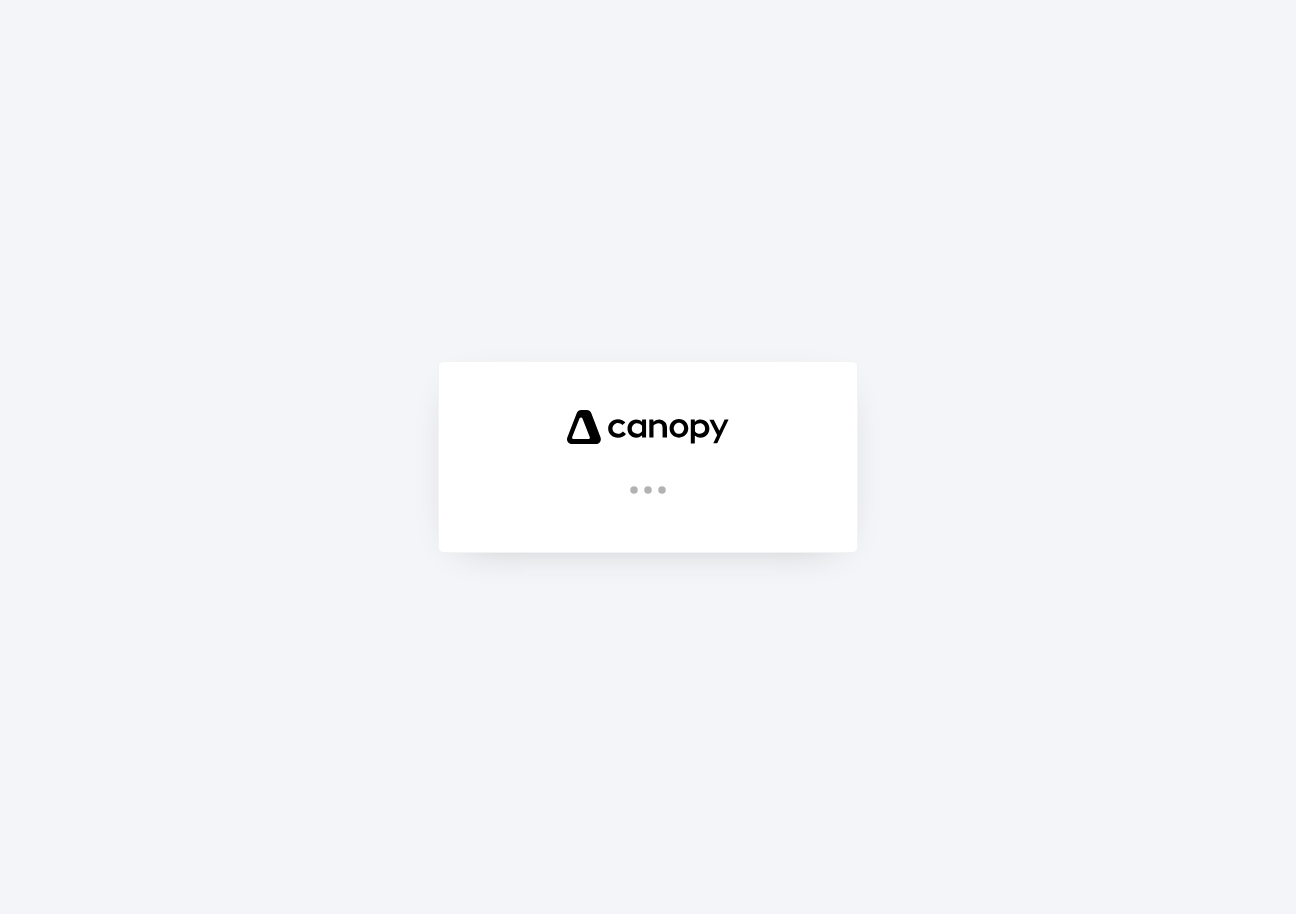 scroll, scrollTop: 0, scrollLeft: 0, axis: both 